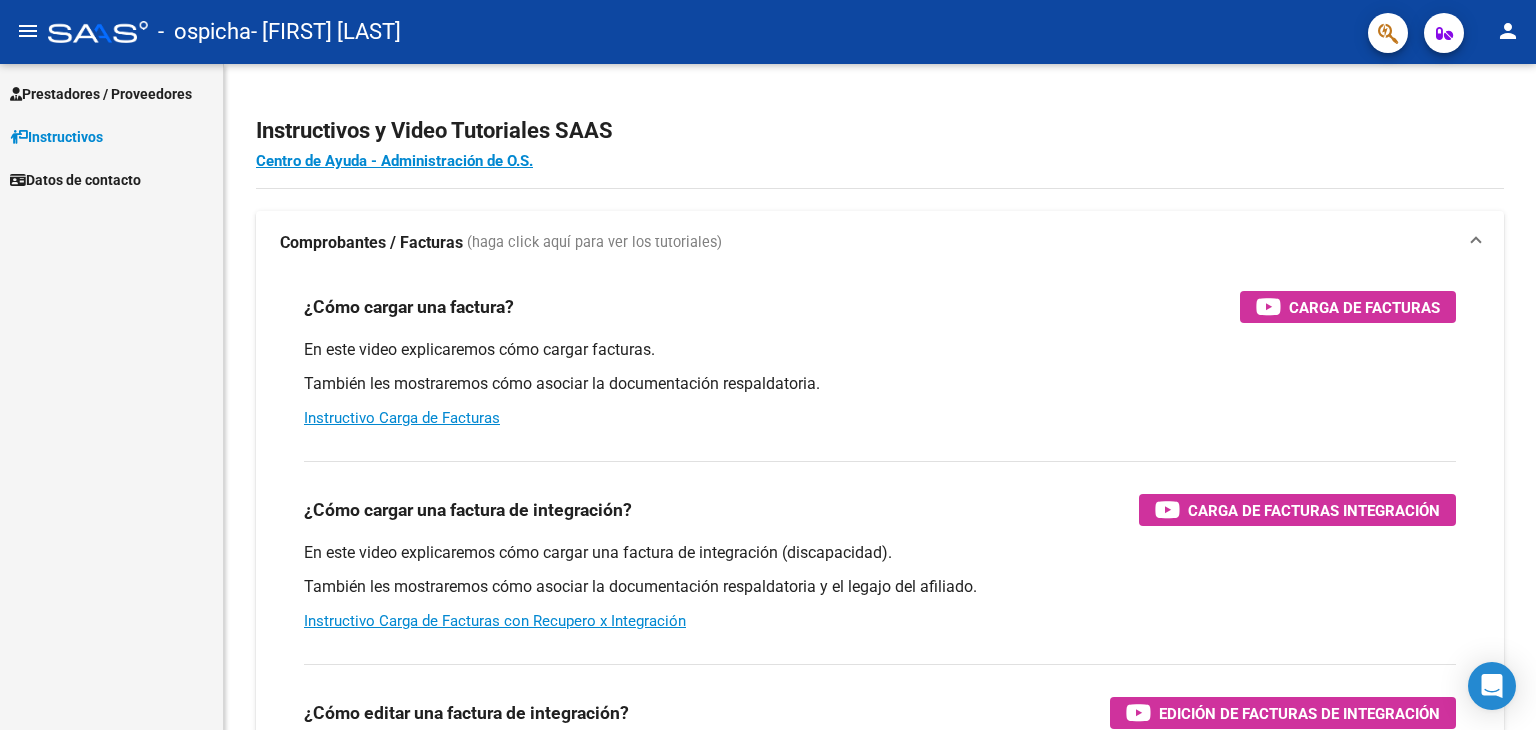 scroll, scrollTop: 0, scrollLeft: 0, axis: both 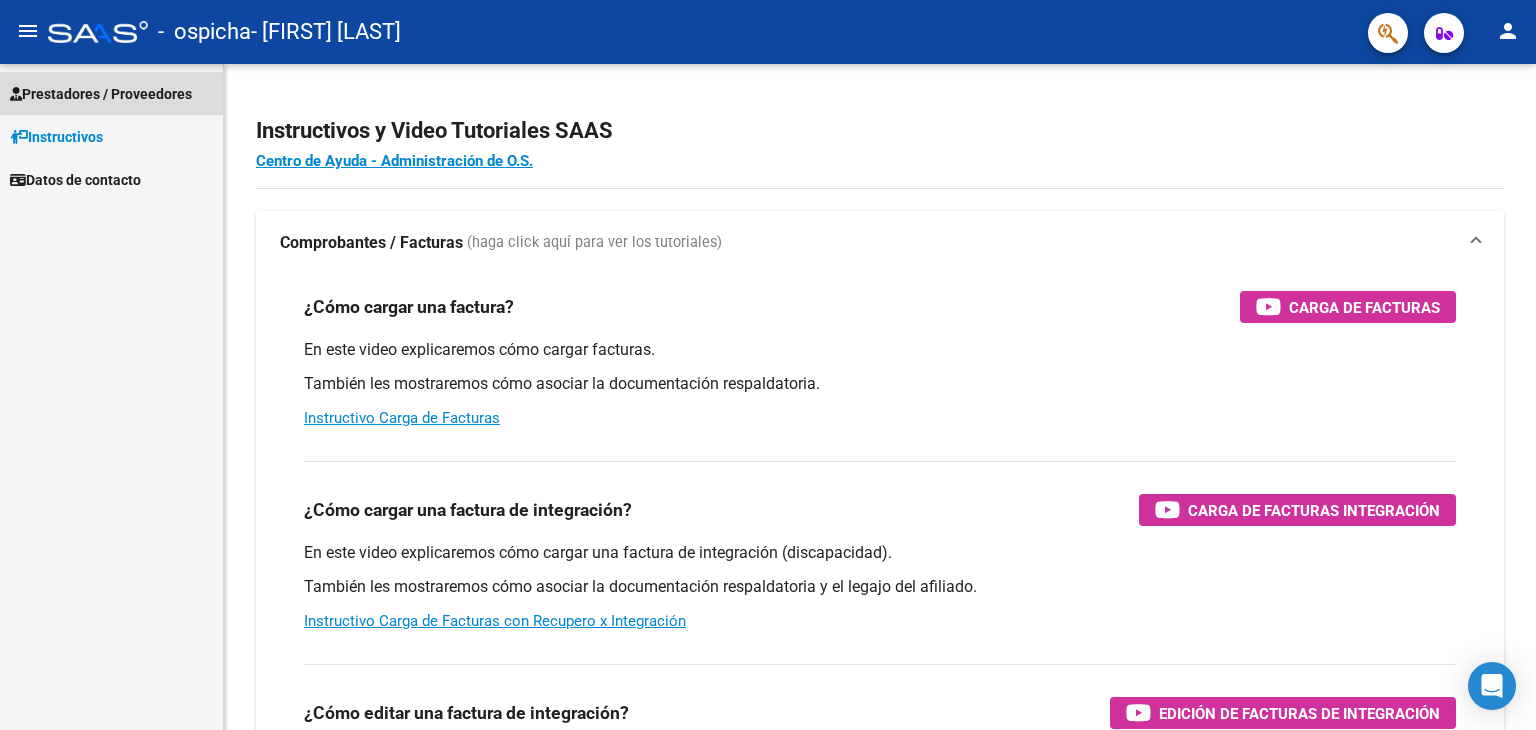 click on "Prestadores / Proveedores" at bounding box center (101, 94) 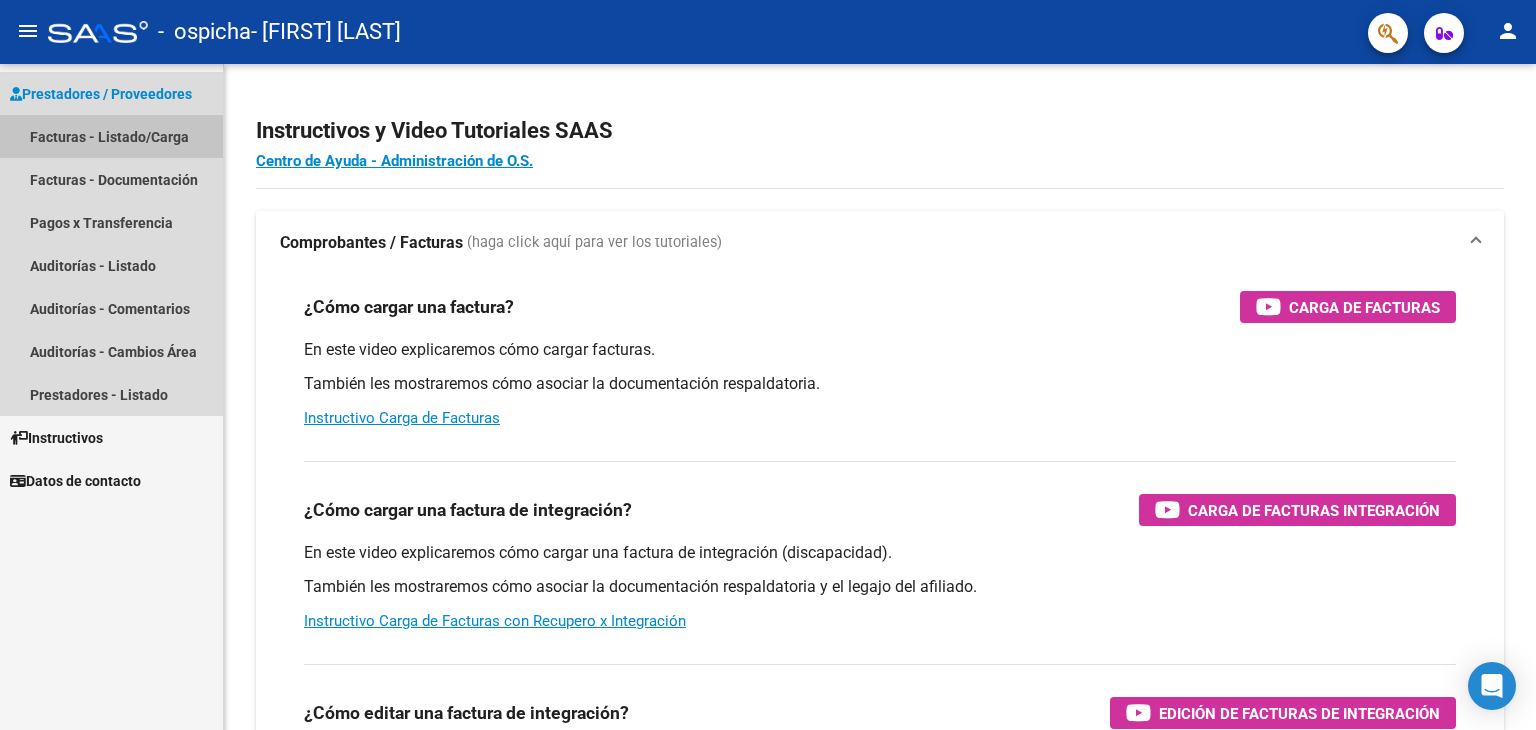 click on "Facturas - Listado/Carga" at bounding box center (111, 136) 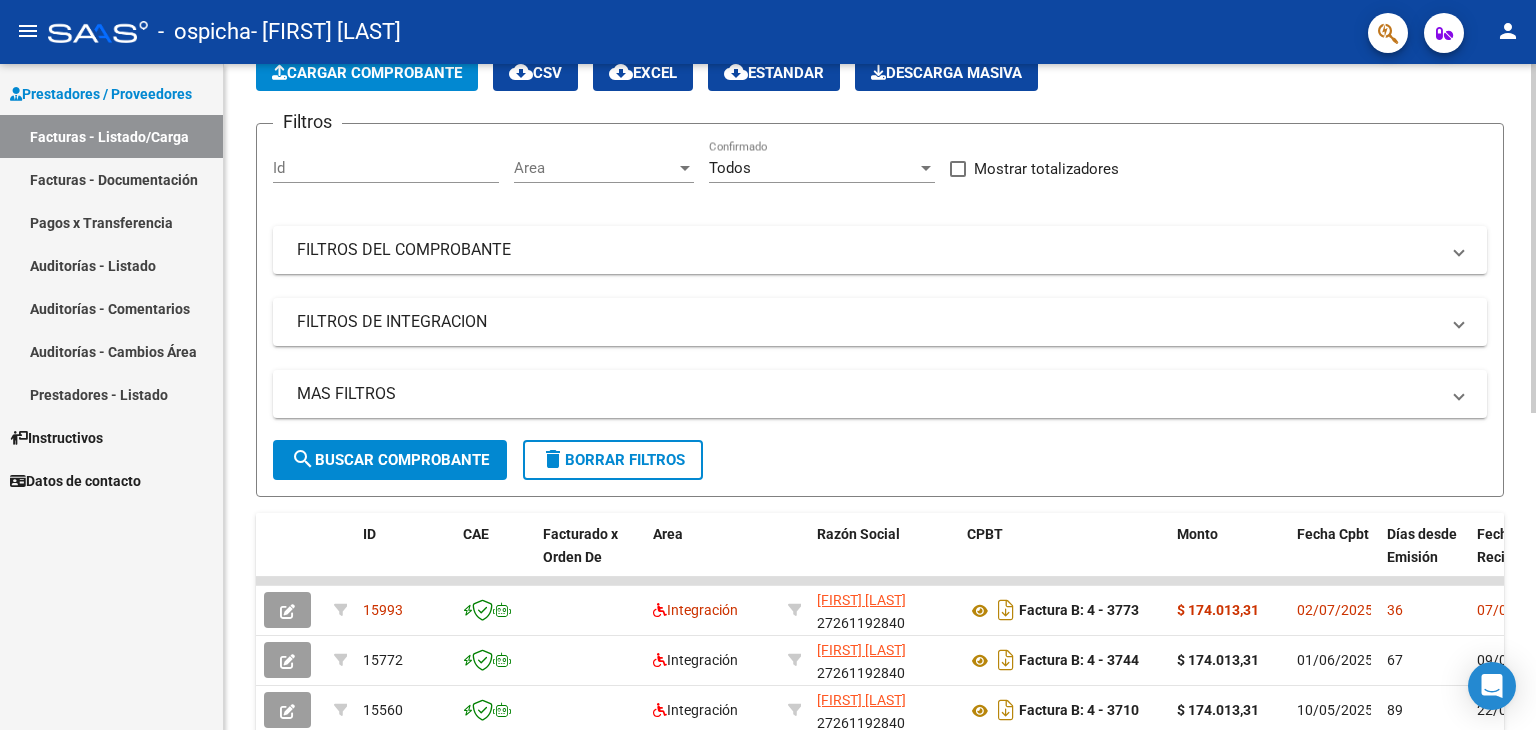 scroll, scrollTop: 0, scrollLeft: 0, axis: both 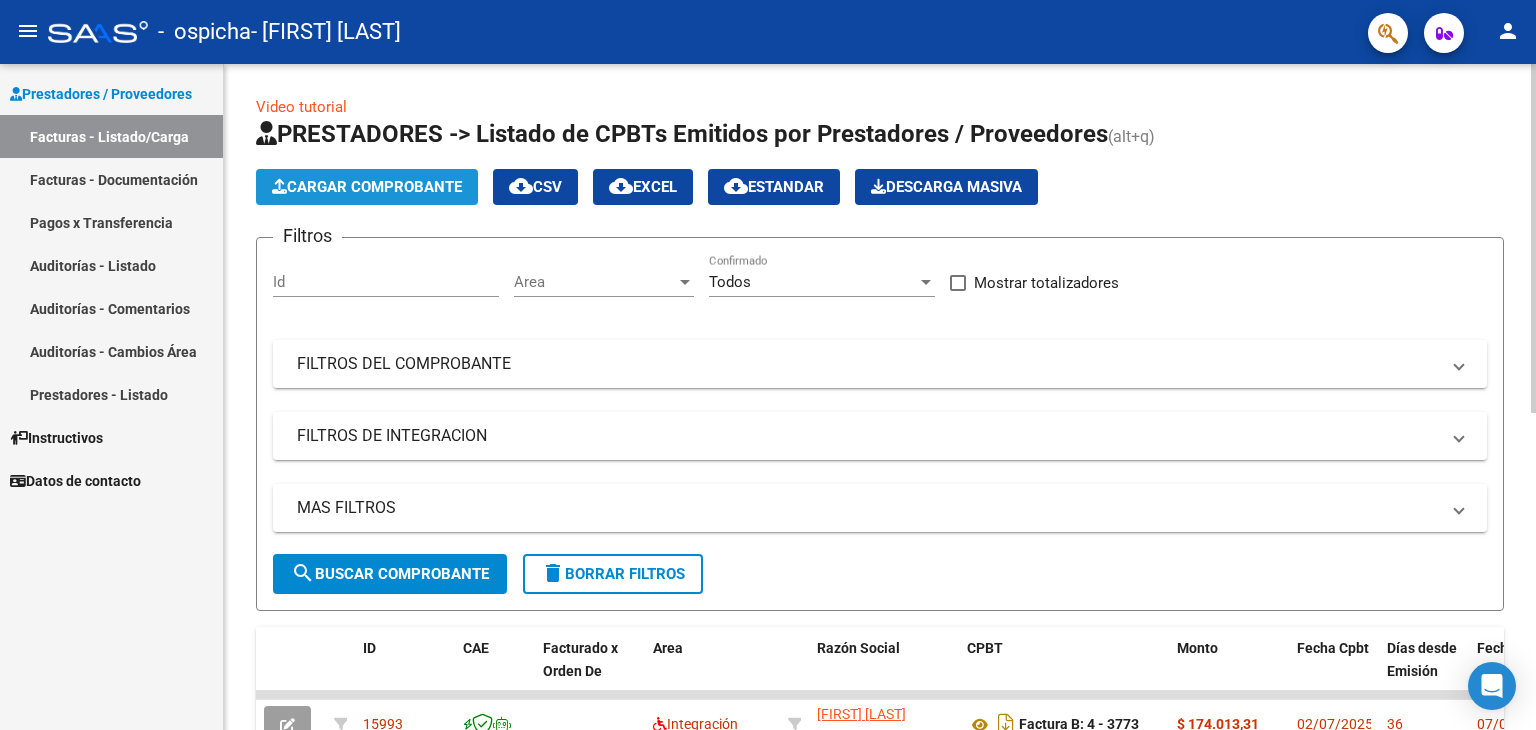 click on "Cargar Comprobante" 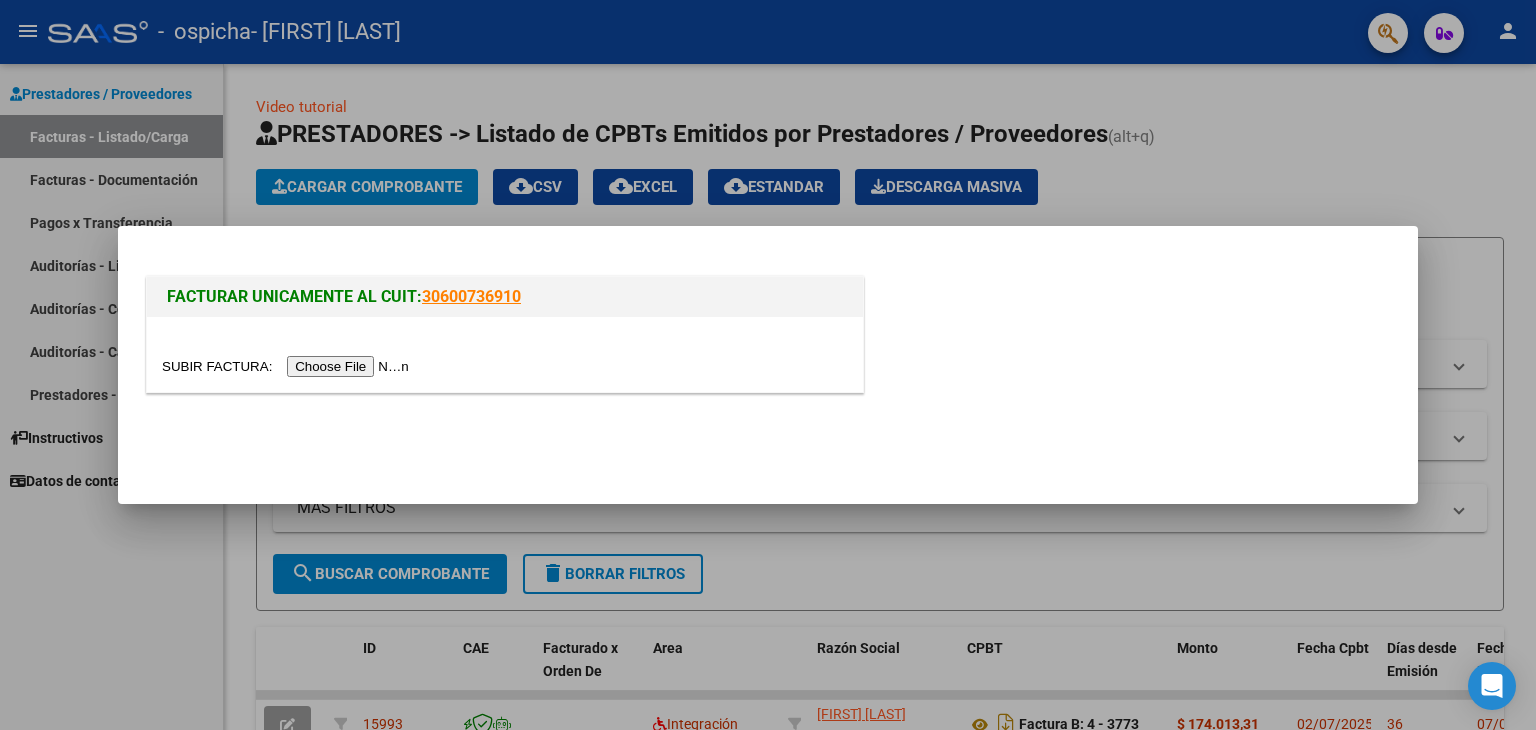 click at bounding box center (288, 366) 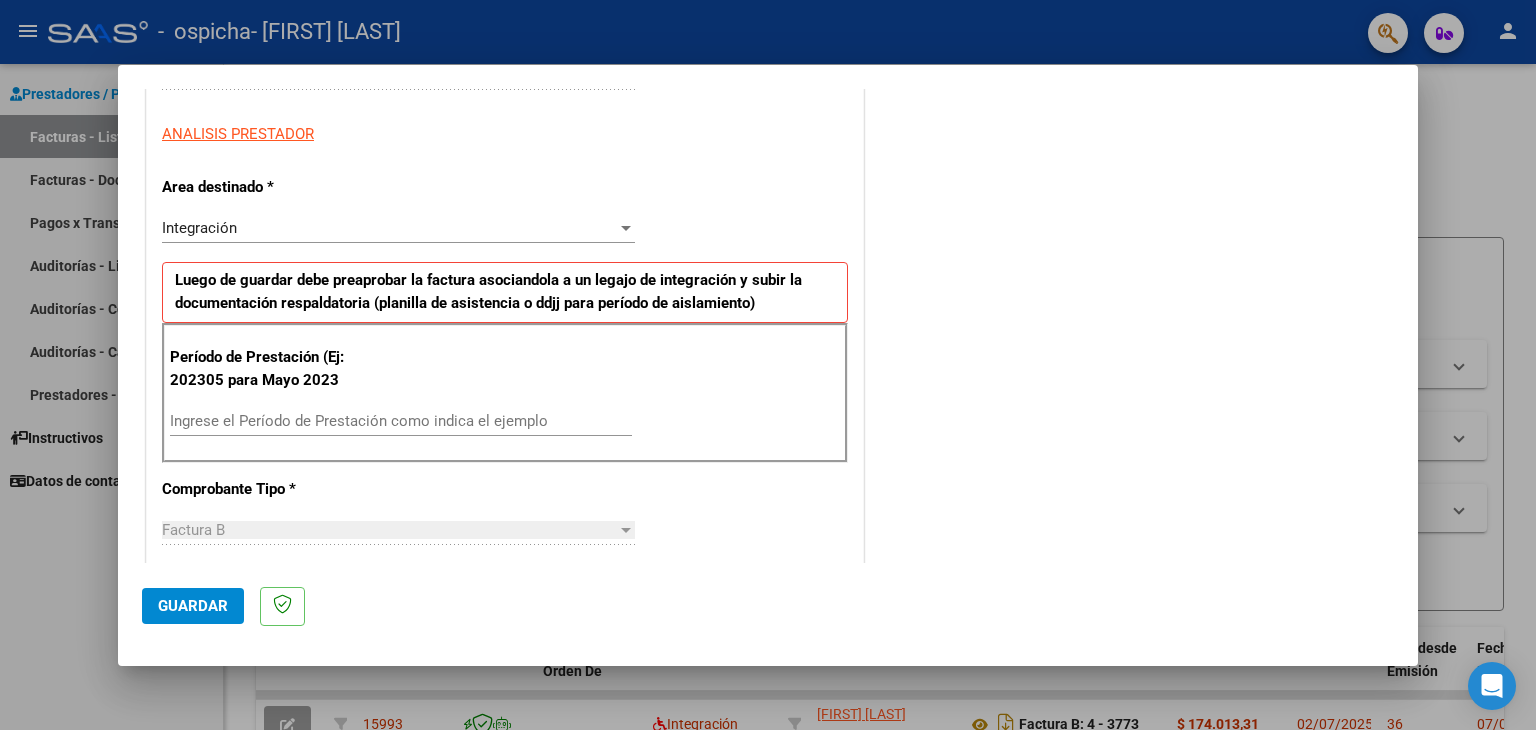 scroll, scrollTop: 350, scrollLeft: 0, axis: vertical 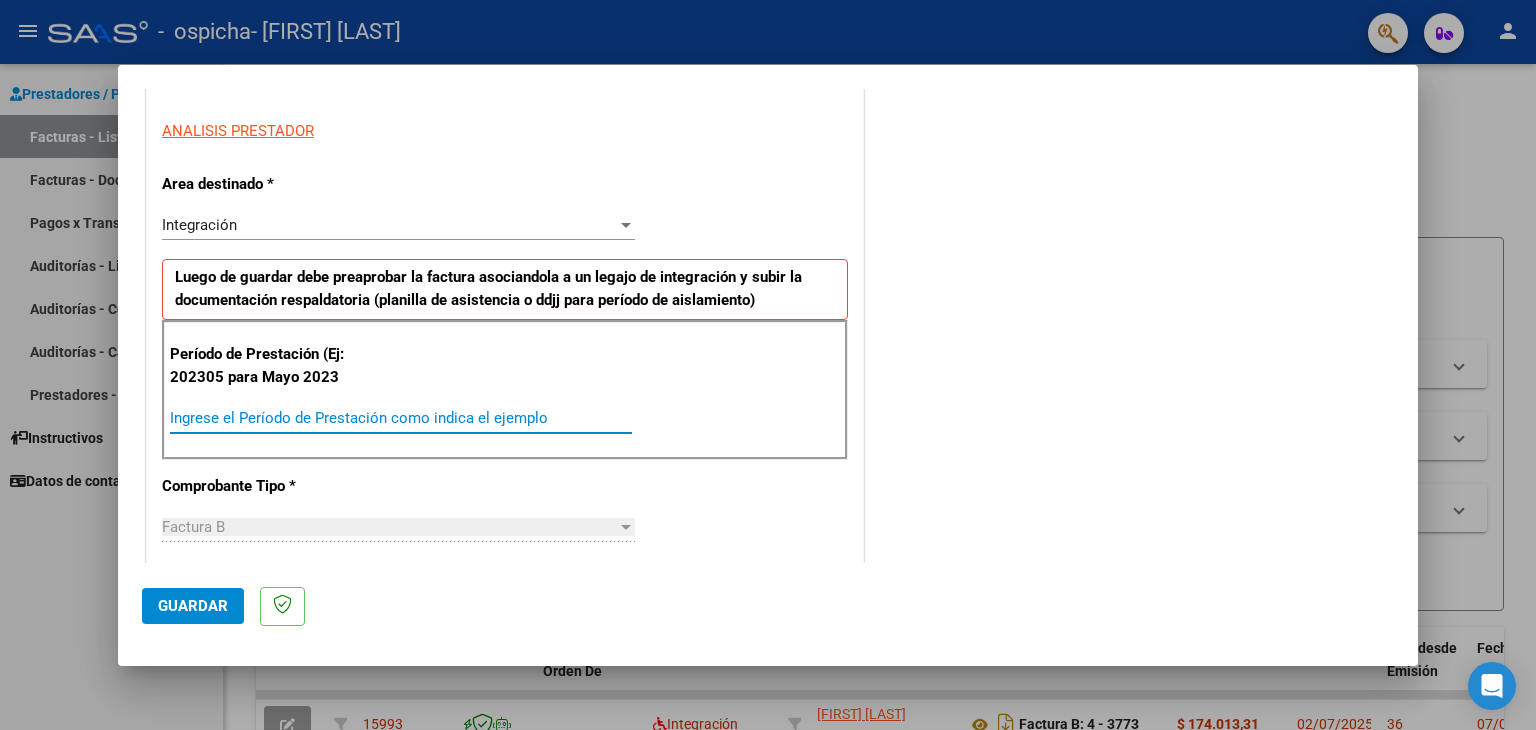 click on "Ingrese el Período de Prestación como indica el ejemplo" at bounding box center (401, 418) 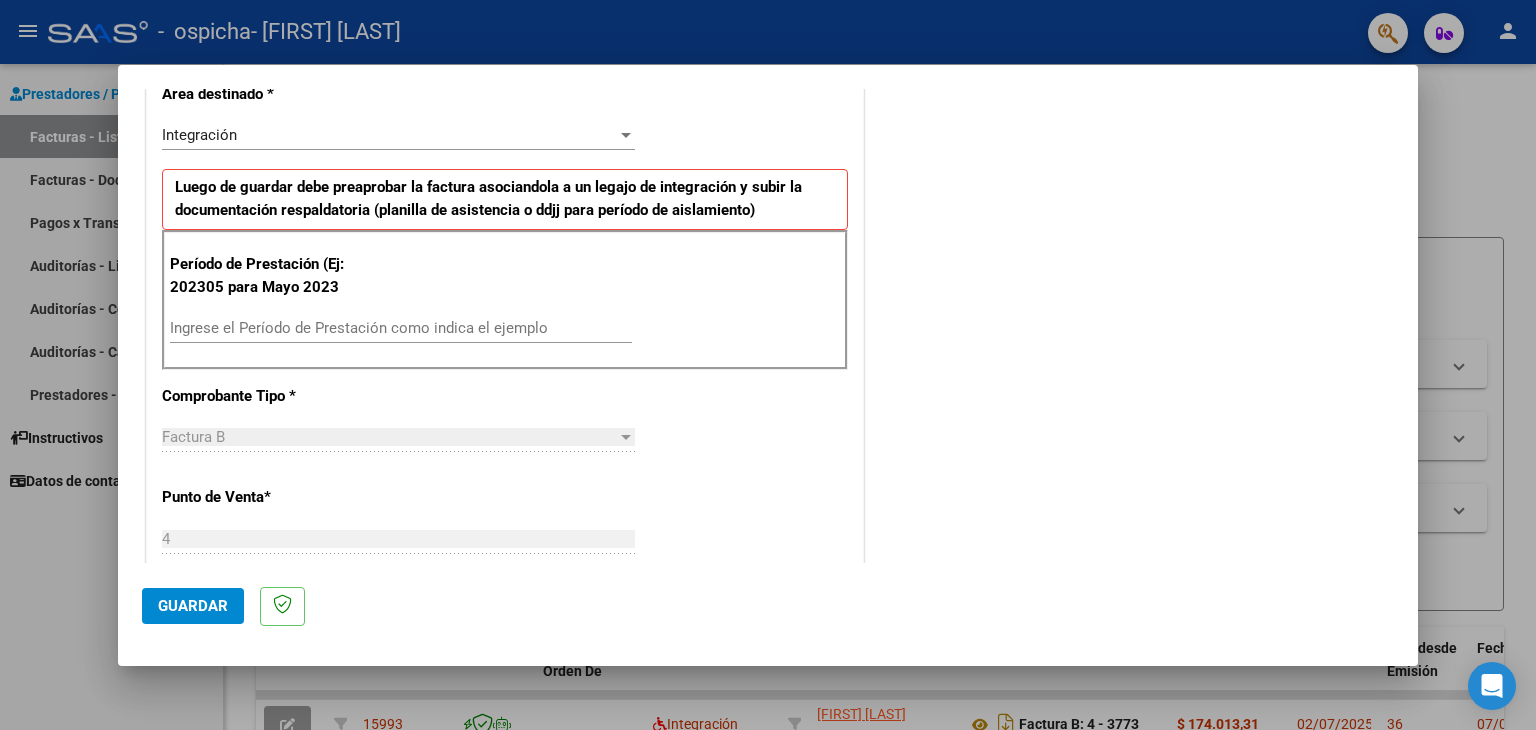 scroll, scrollTop: 443, scrollLeft: 0, axis: vertical 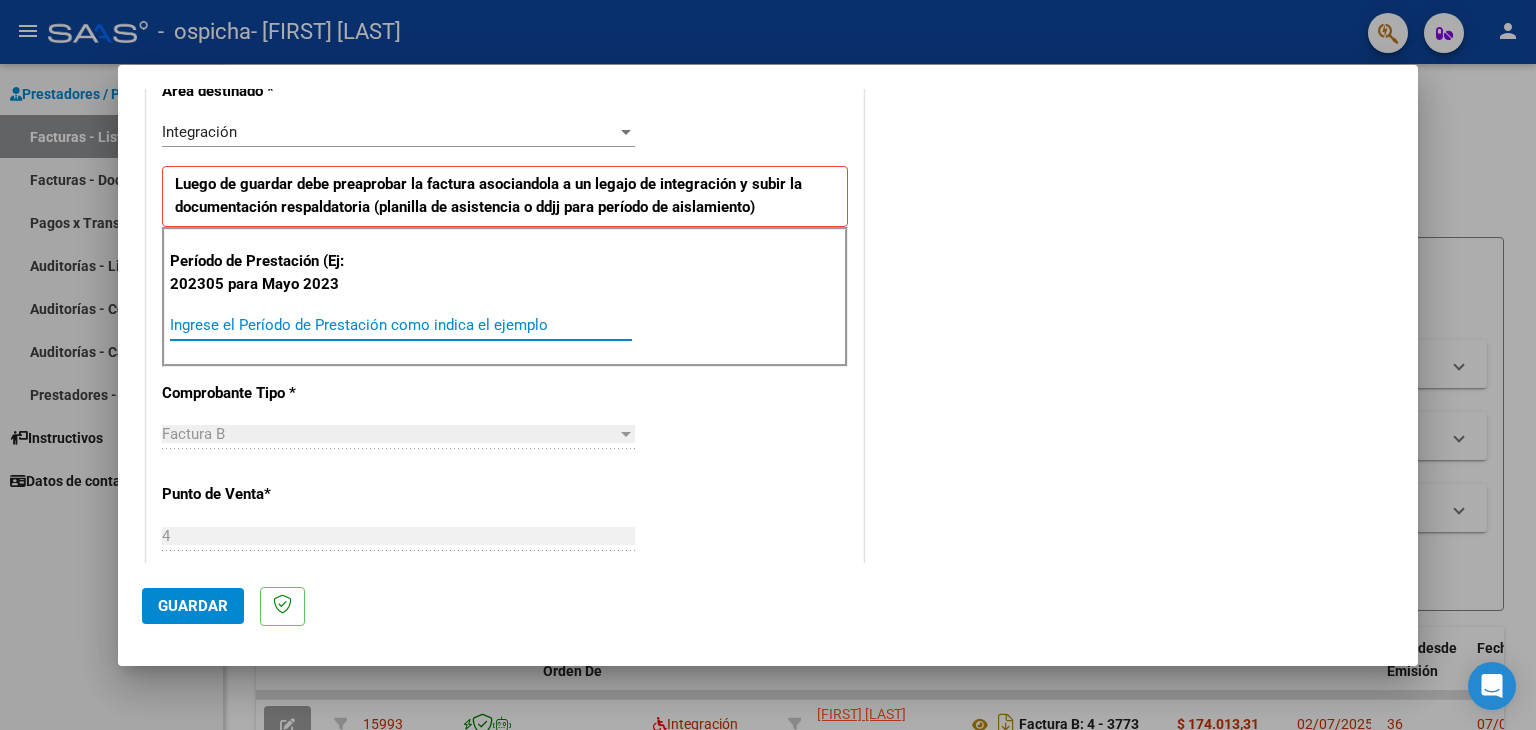click on "Ingrese el Período de Prestación como indica el ejemplo" at bounding box center [401, 325] 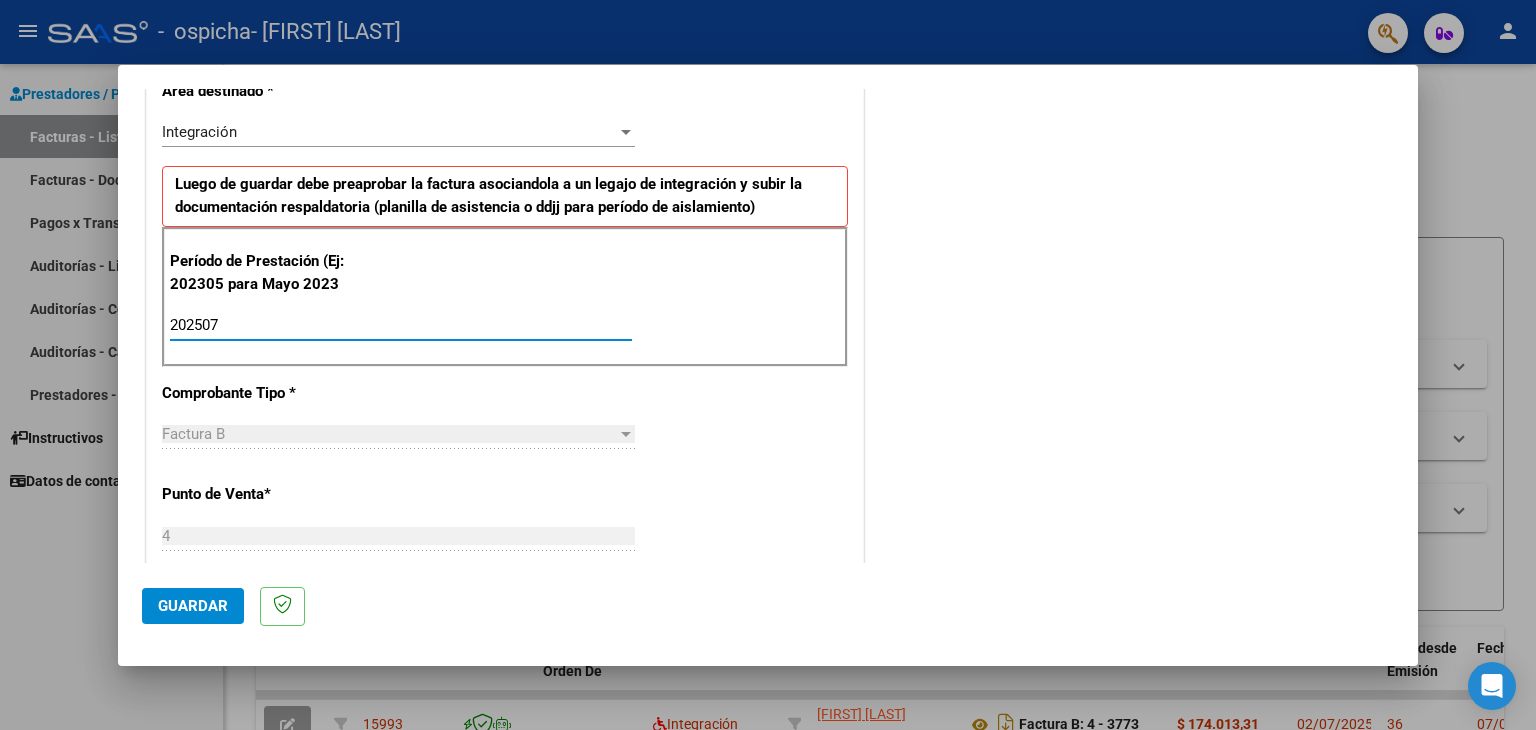 type on "202507" 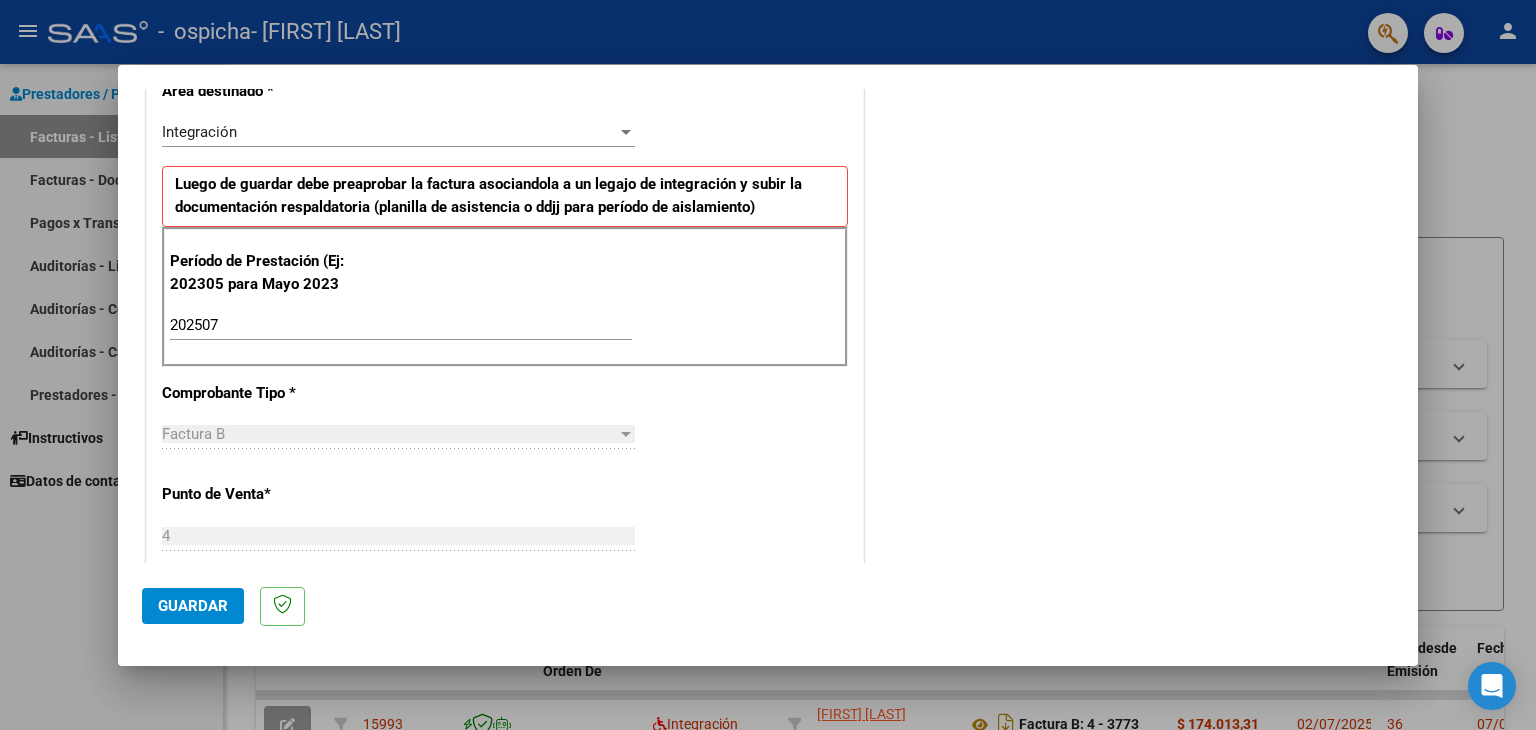 click on "Factura B" at bounding box center (389, 434) 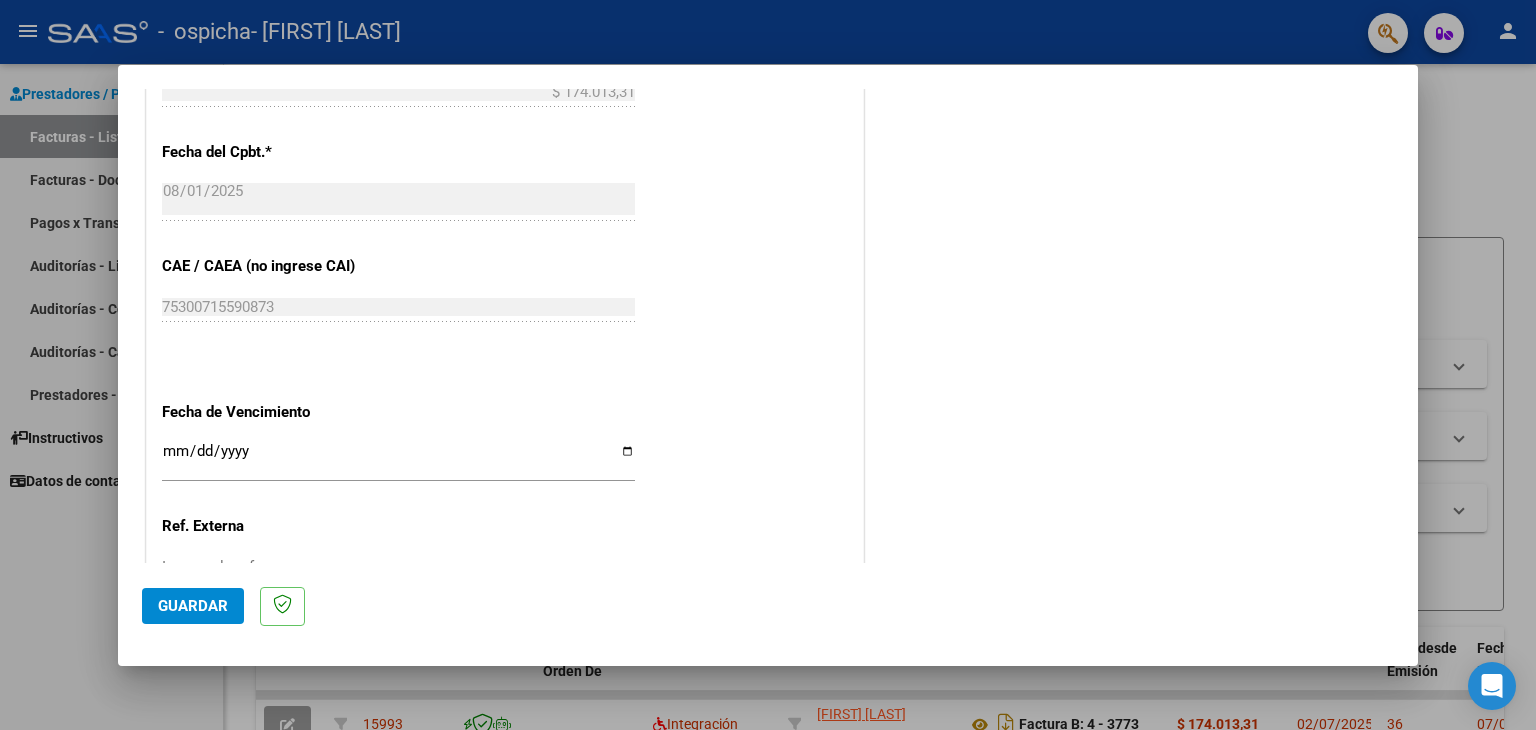 scroll, scrollTop: 1245, scrollLeft: 0, axis: vertical 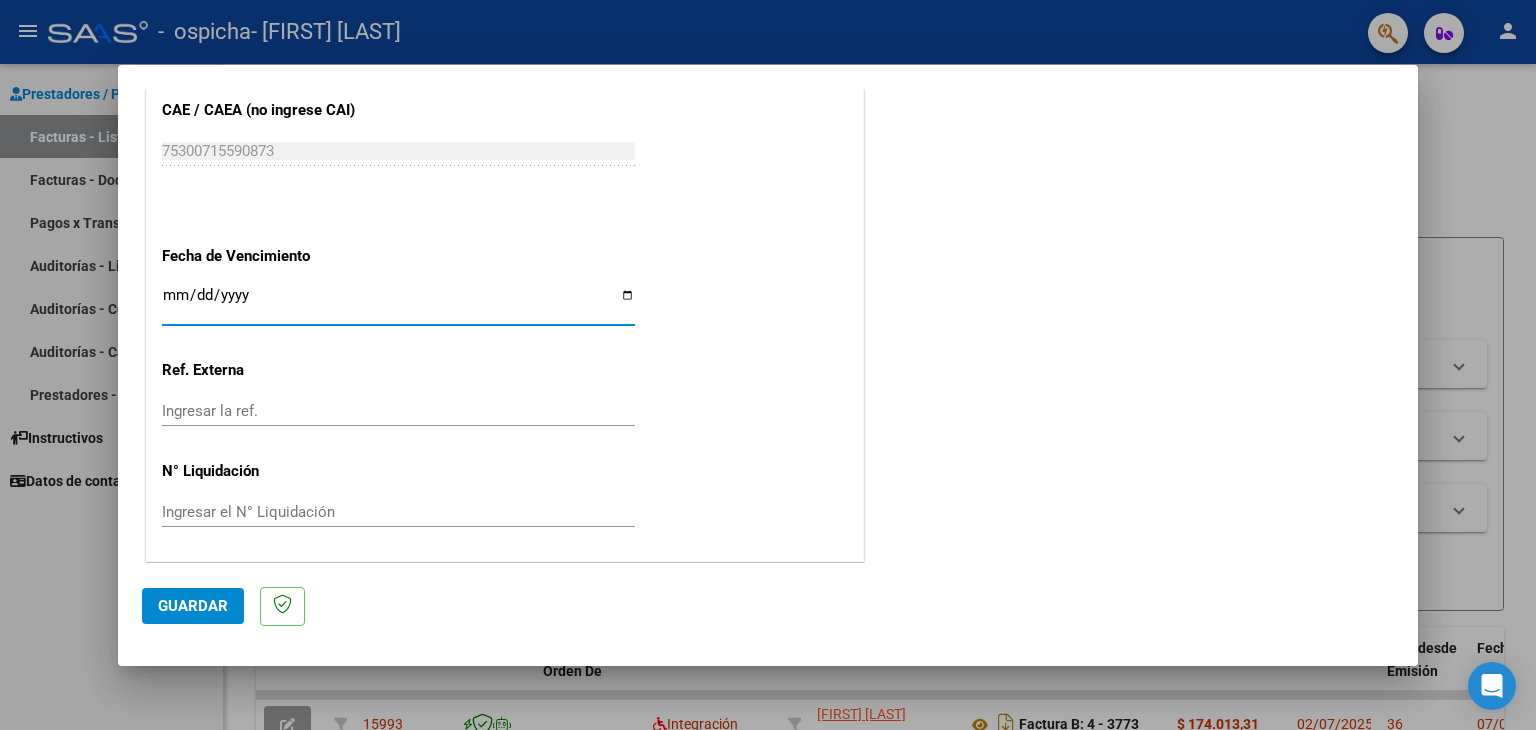 click on "Ingresar la fecha" at bounding box center (398, 303) 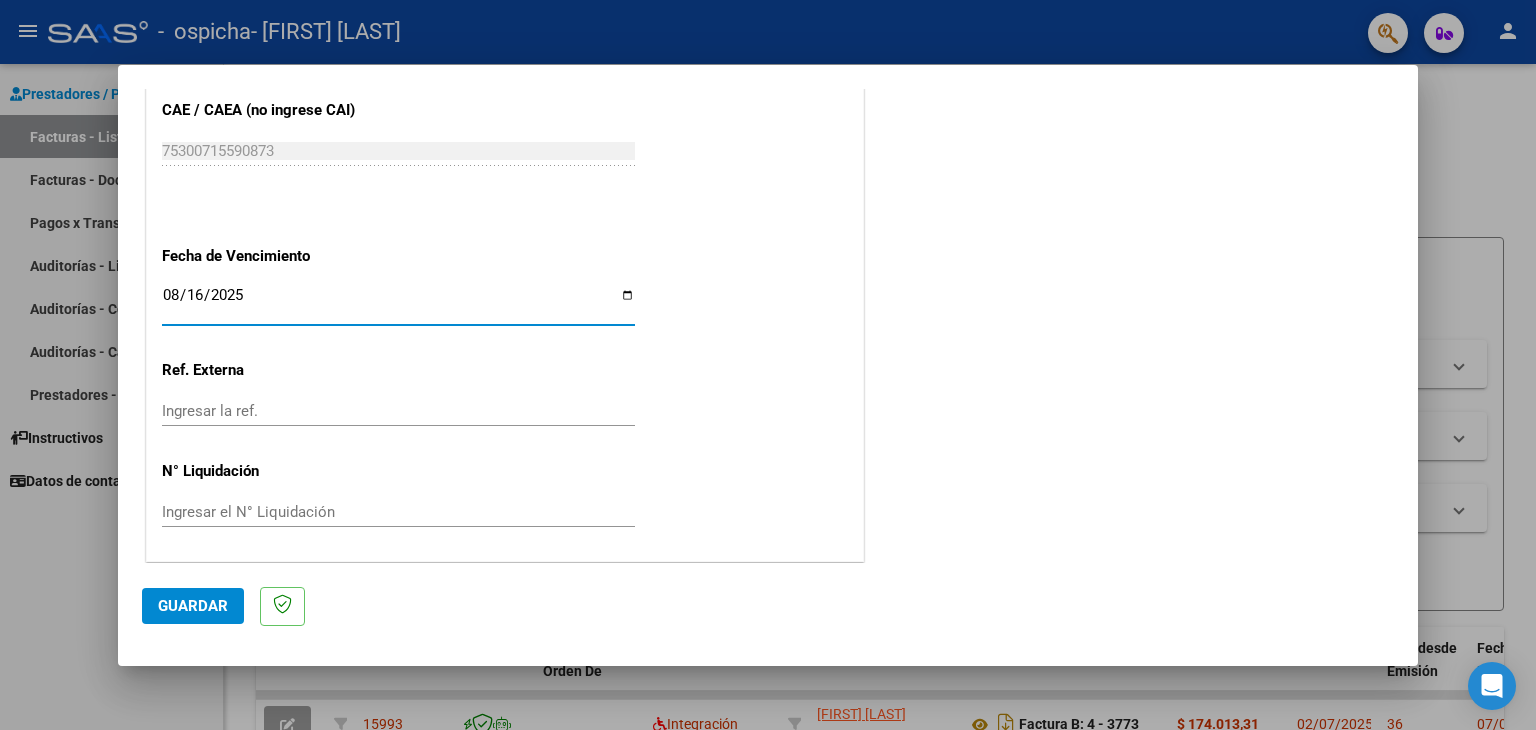 type on "2025-08-16" 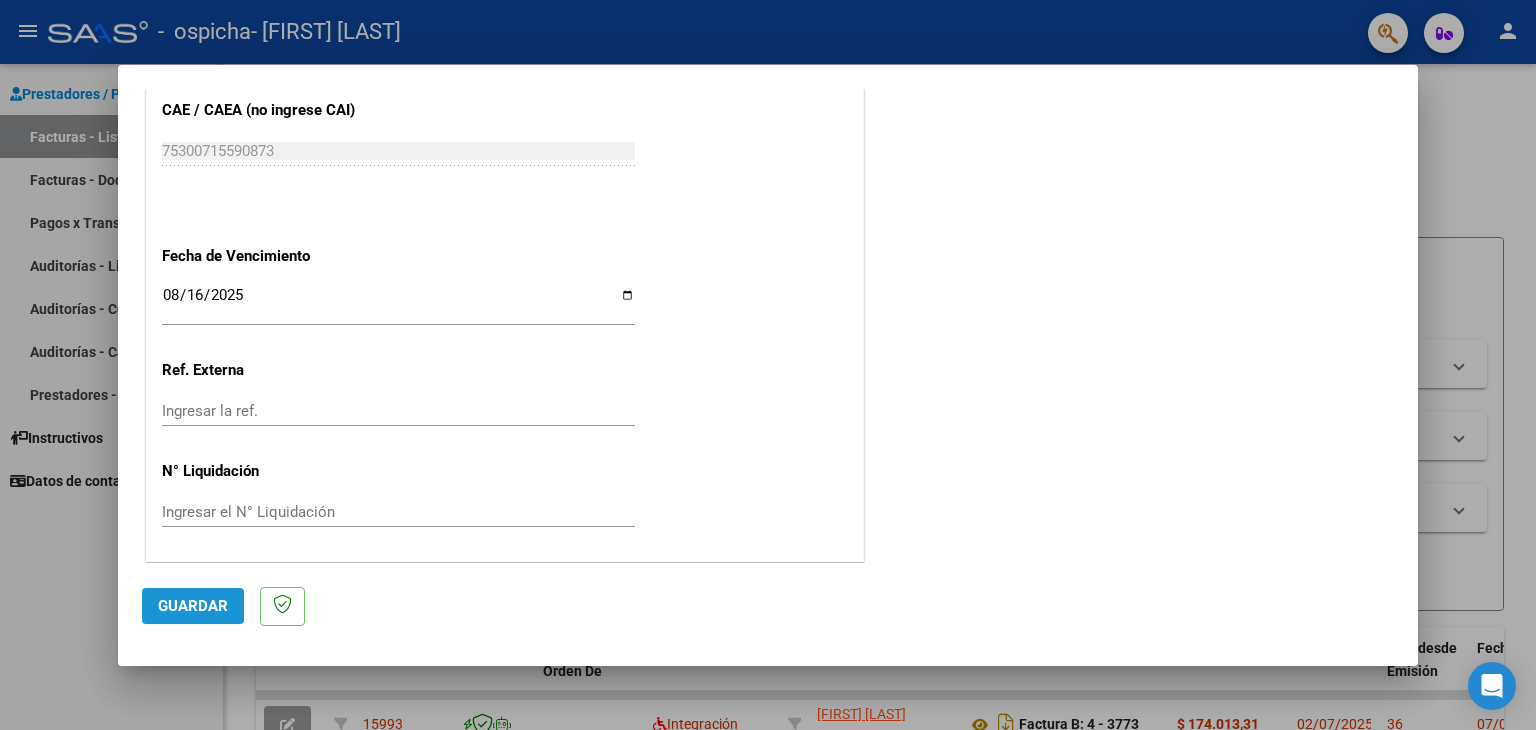 click on "Guardar" 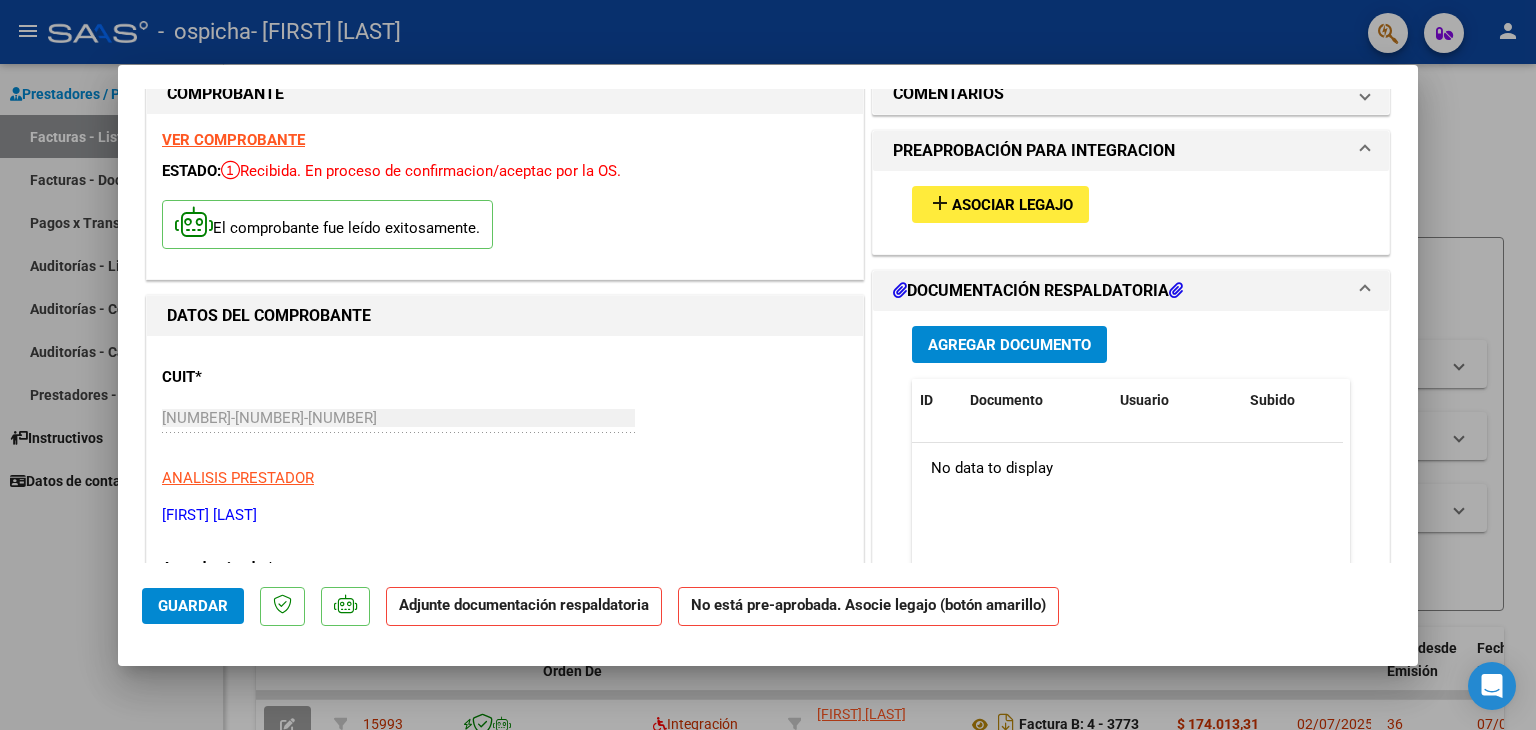 scroll, scrollTop: 0, scrollLeft: 0, axis: both 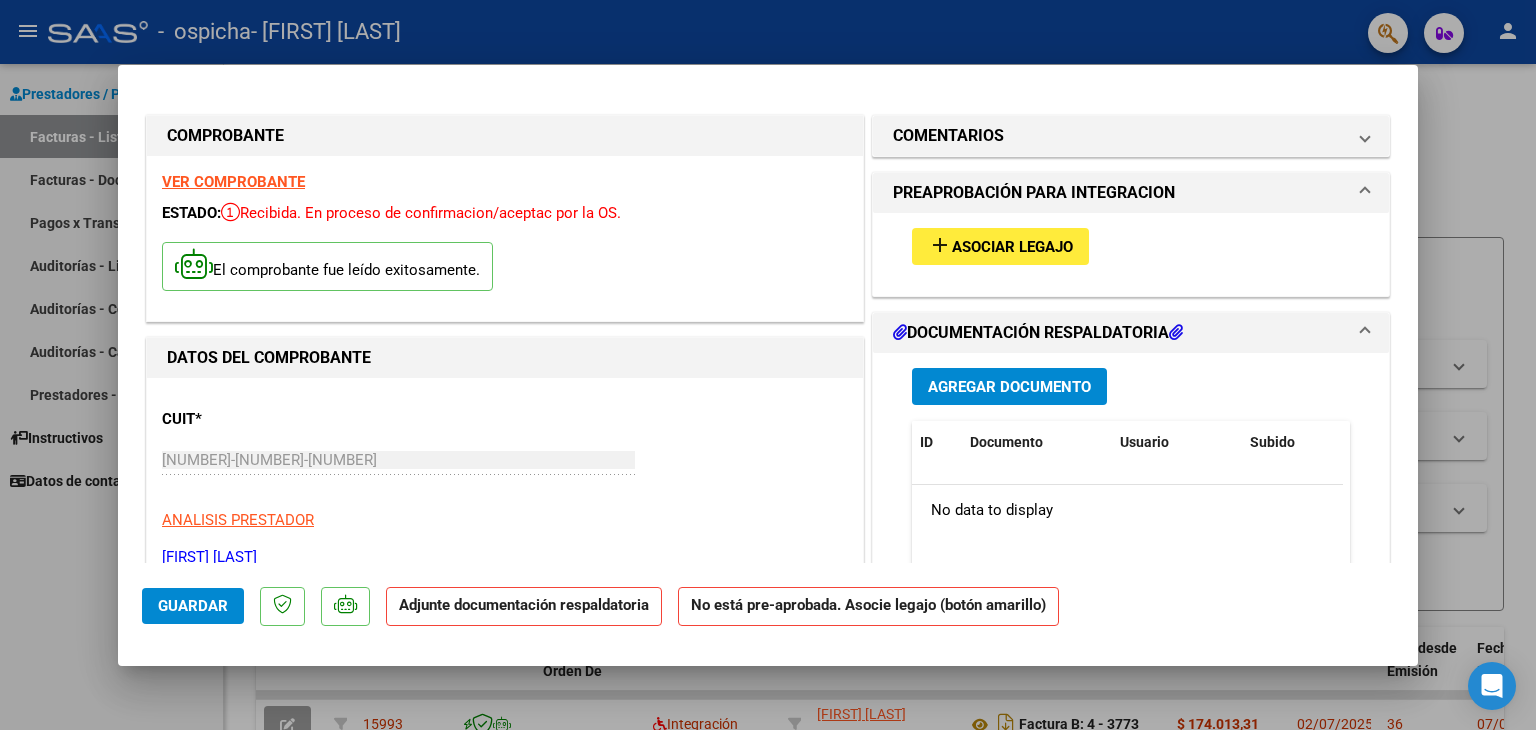 click on "PREAPROBACIÓN PARA INTEGRACION" at bounding box center (1119, 193) 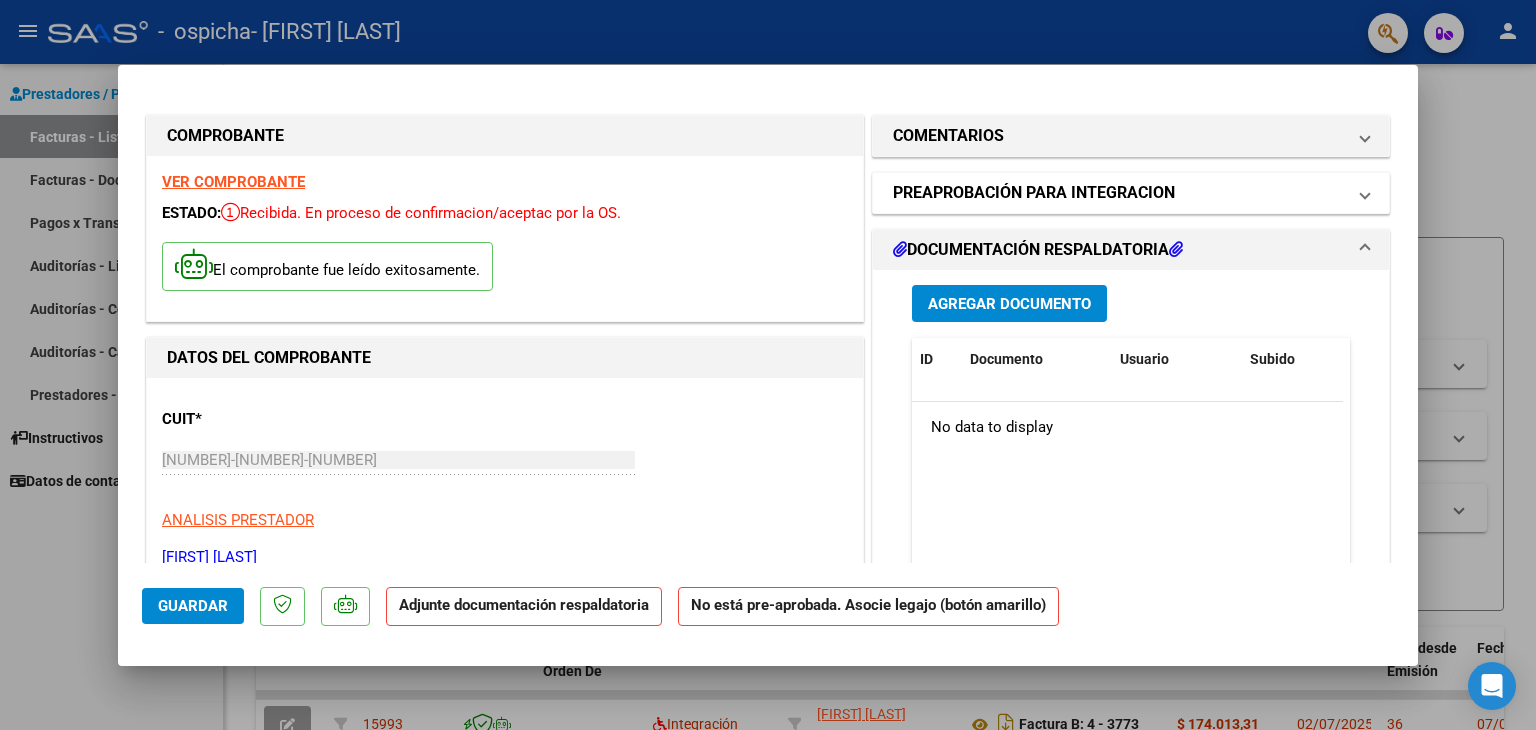 click on "PREAPROBACIÓN PARA INTEGRACION" at bounding box center [1119, 193] 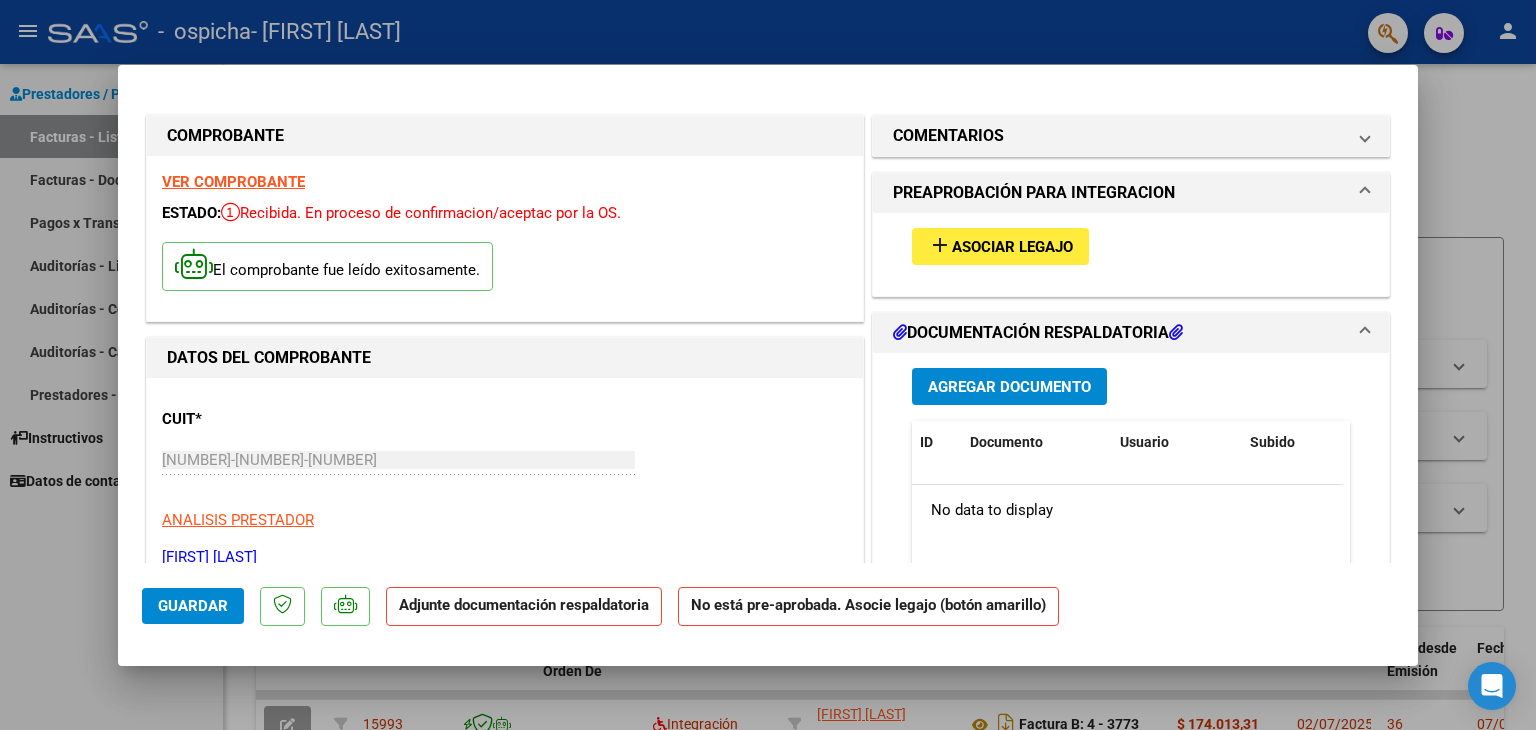 click on "PREAPROBACIÓN PARA INTEGRACION" at bounding box center [1119, 193] 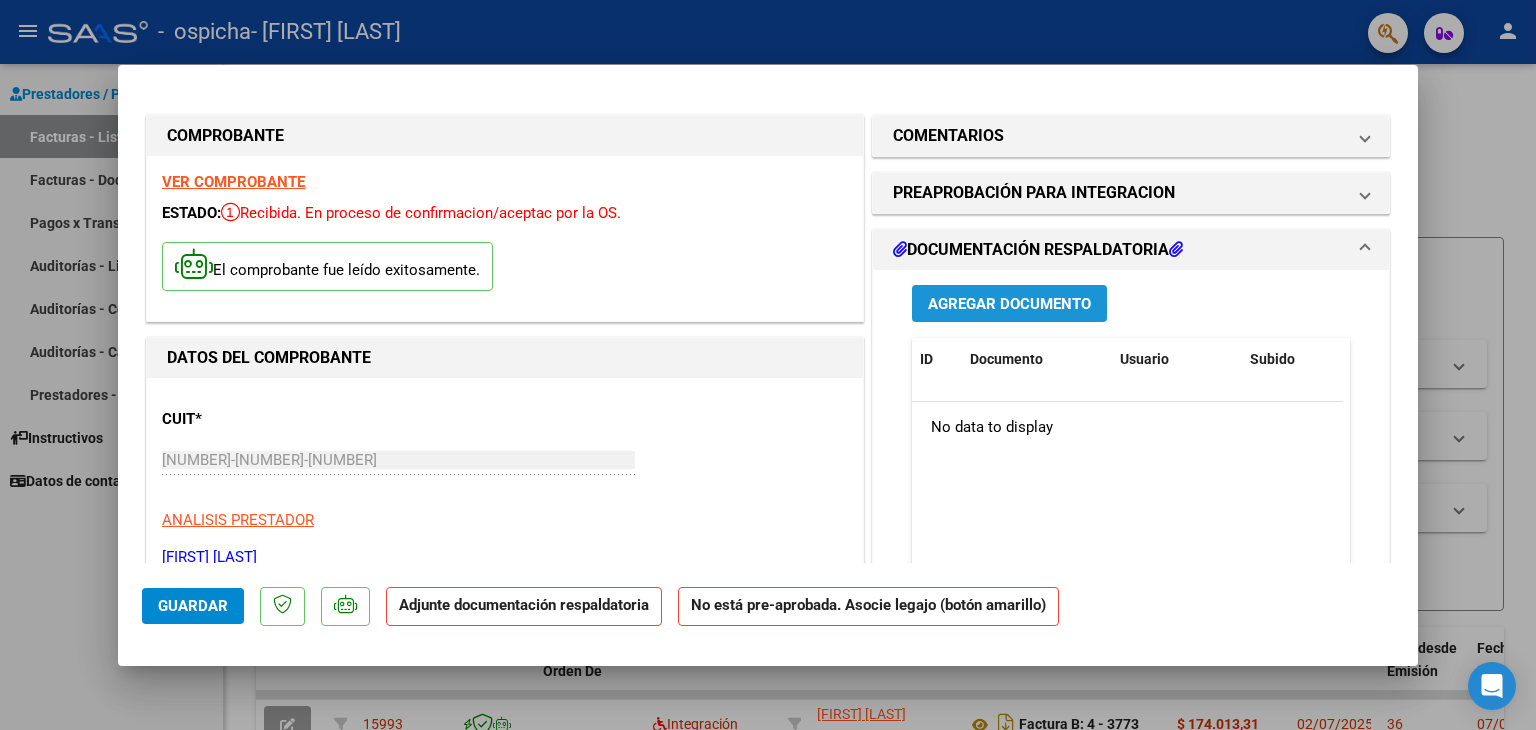 click on "Agregar Documento" at bounding box center (1009, 303) 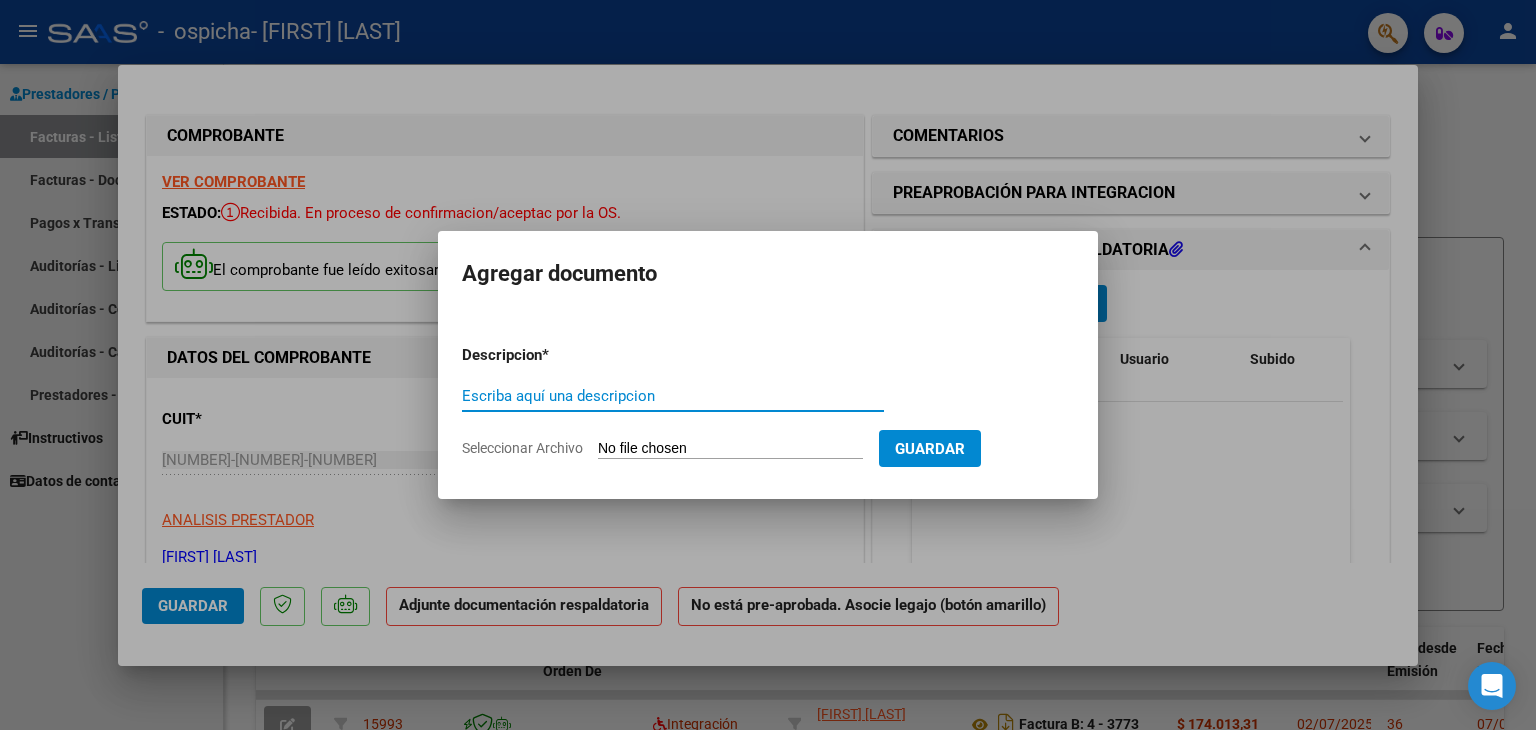 type on "O" 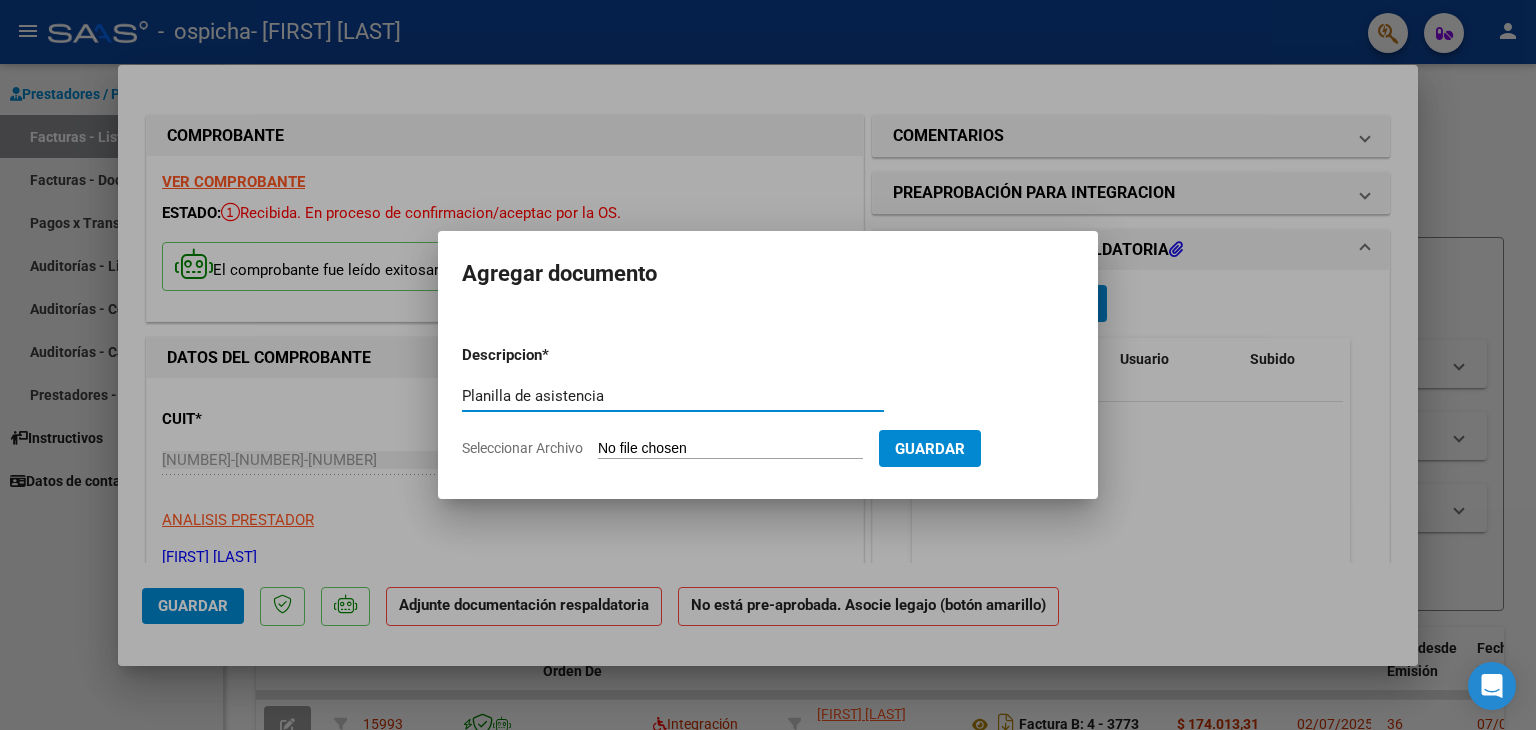 type on "Planilla de asistencia" 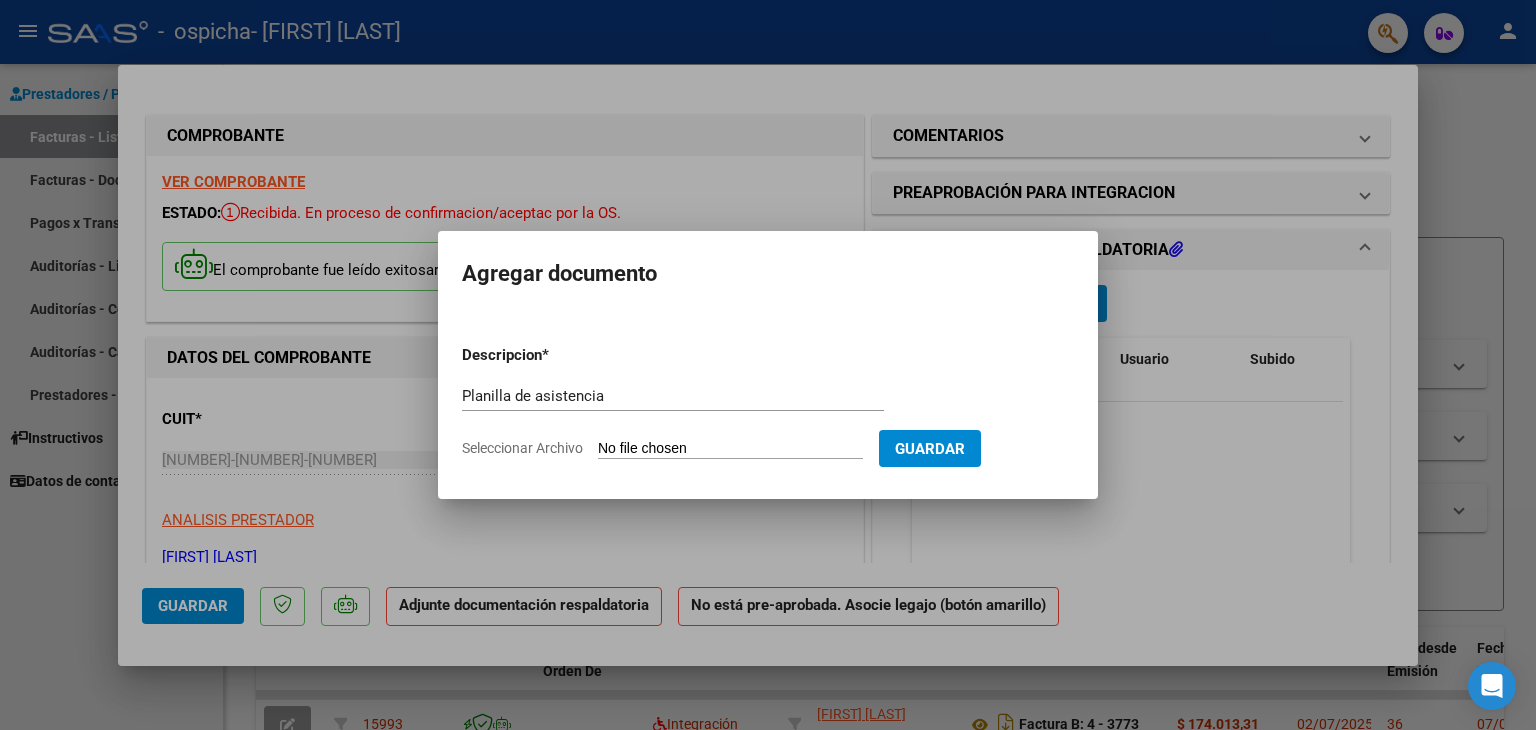 click on "Seleccionar Archivo" at bounding box center [730, 449] 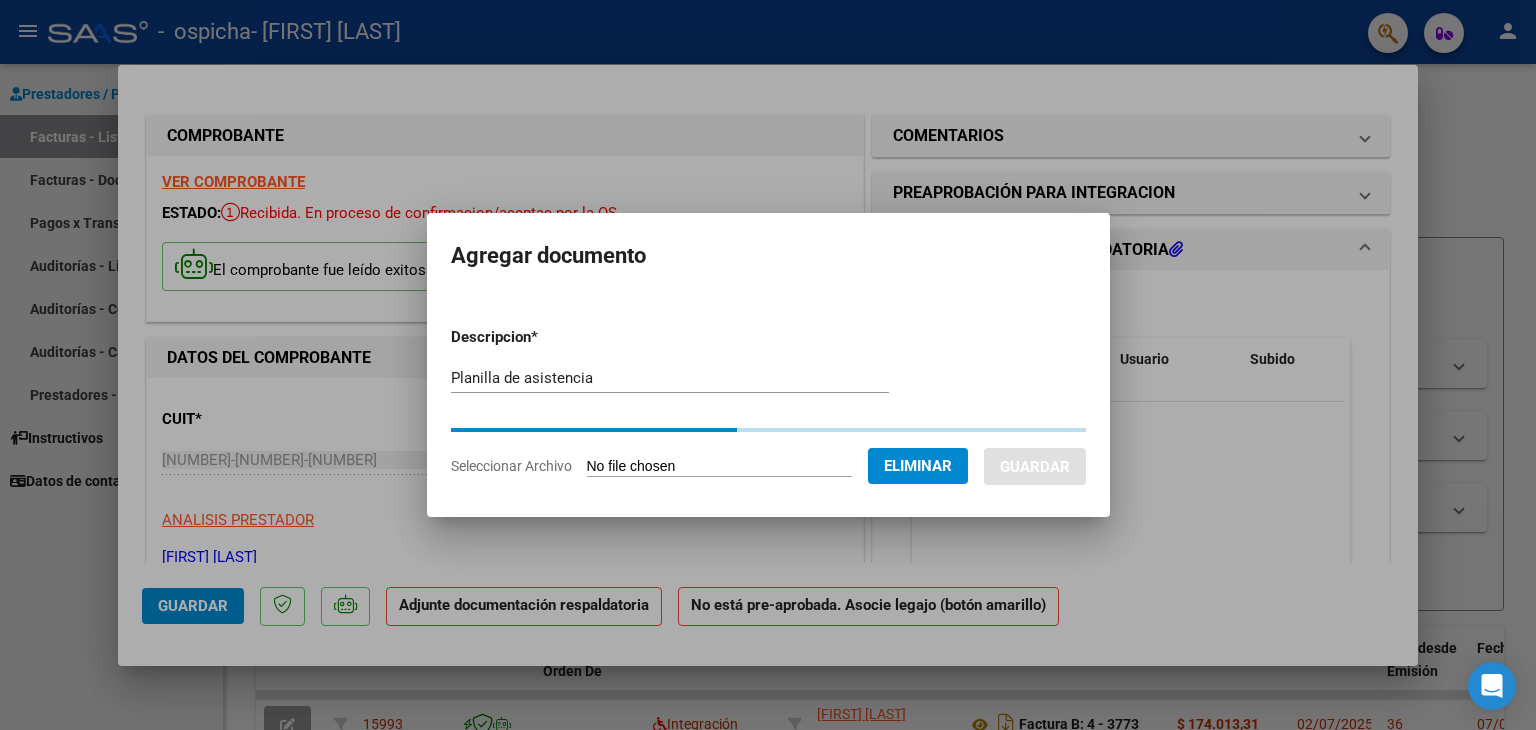 drag, startPoint x: 745, startPoint y: 438, endPoint x: 757, endPoint y: 430, distance: 14.422205 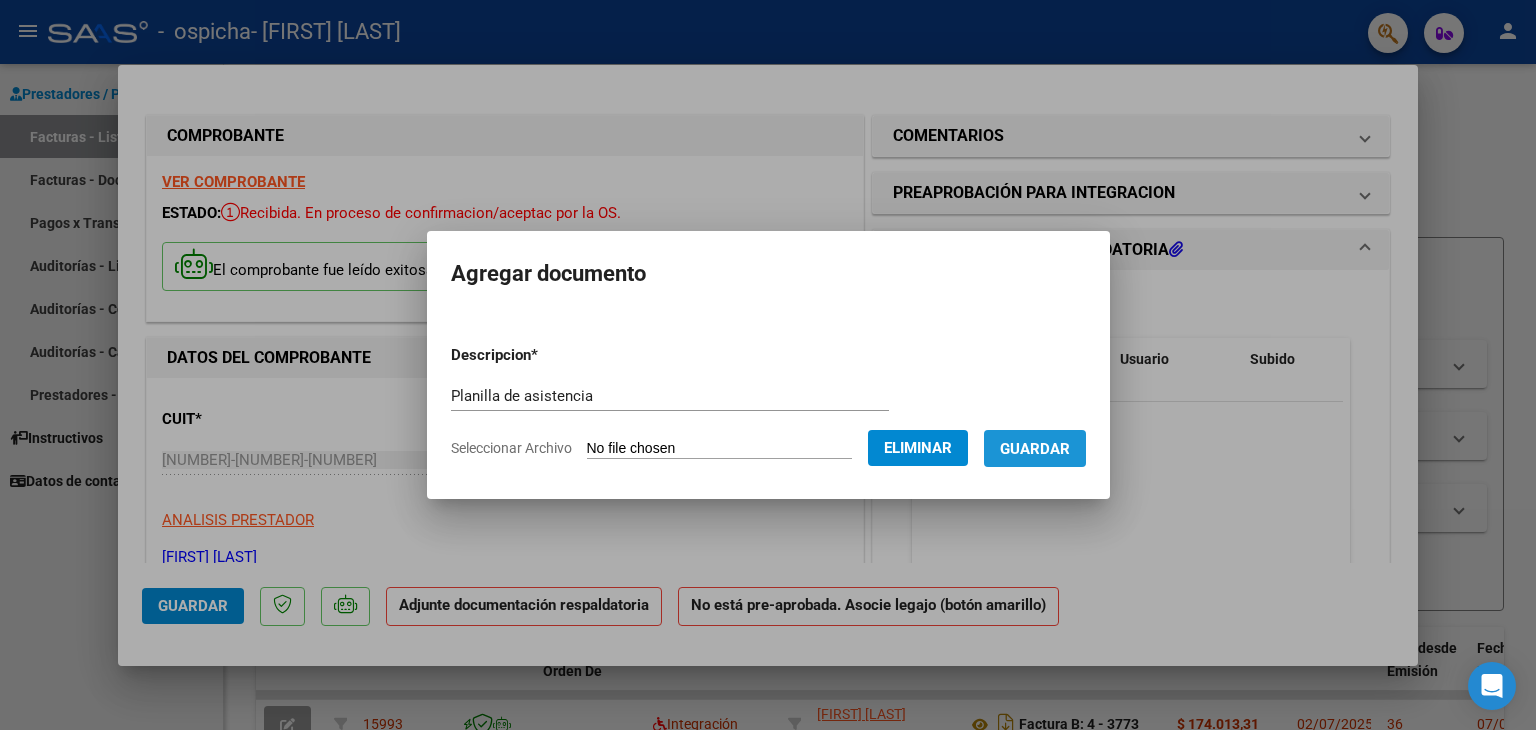 click on "Guardar" at bounding box center (1035, 448) 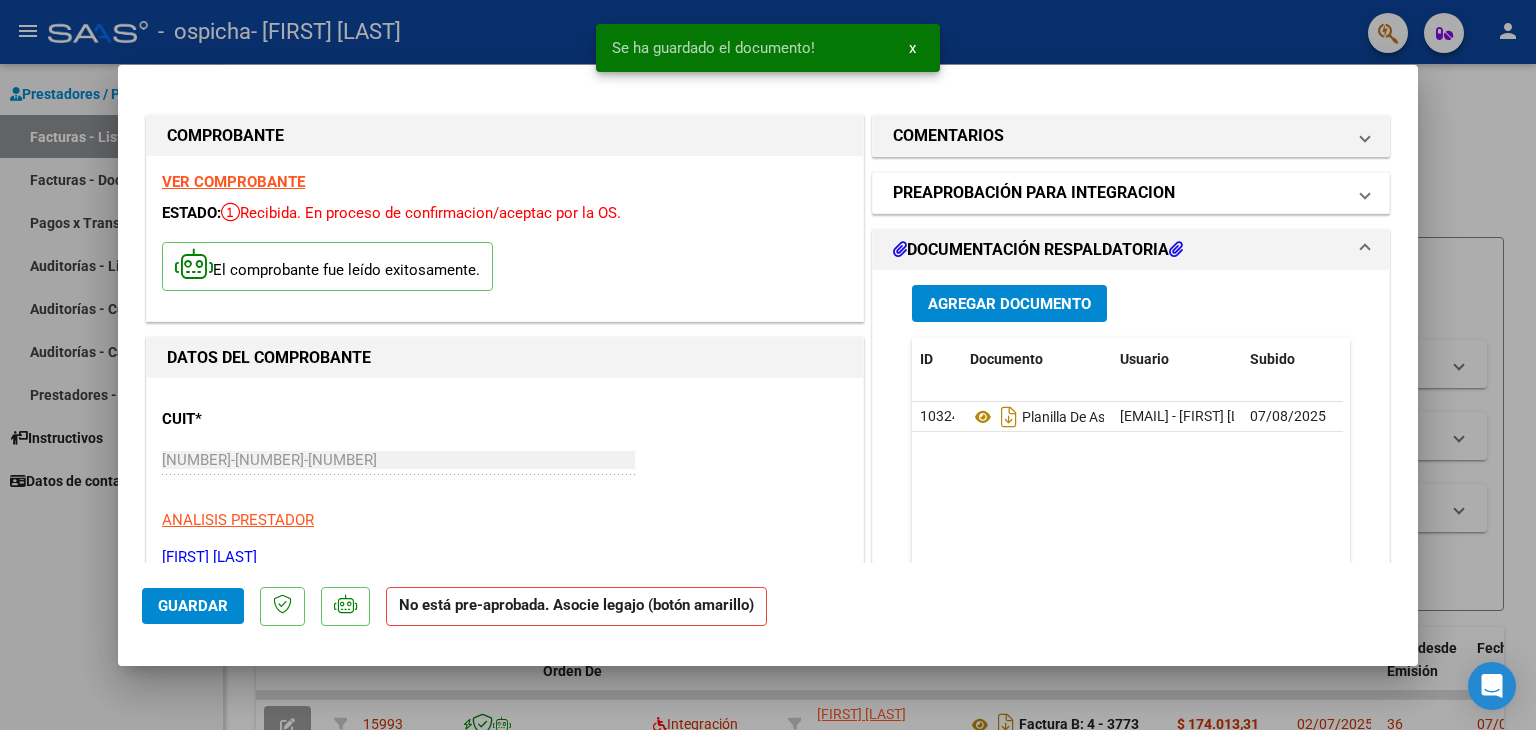click on "PREAPROBACIÓN PARA INTEGRACION" at bounding box center (1119, 193) 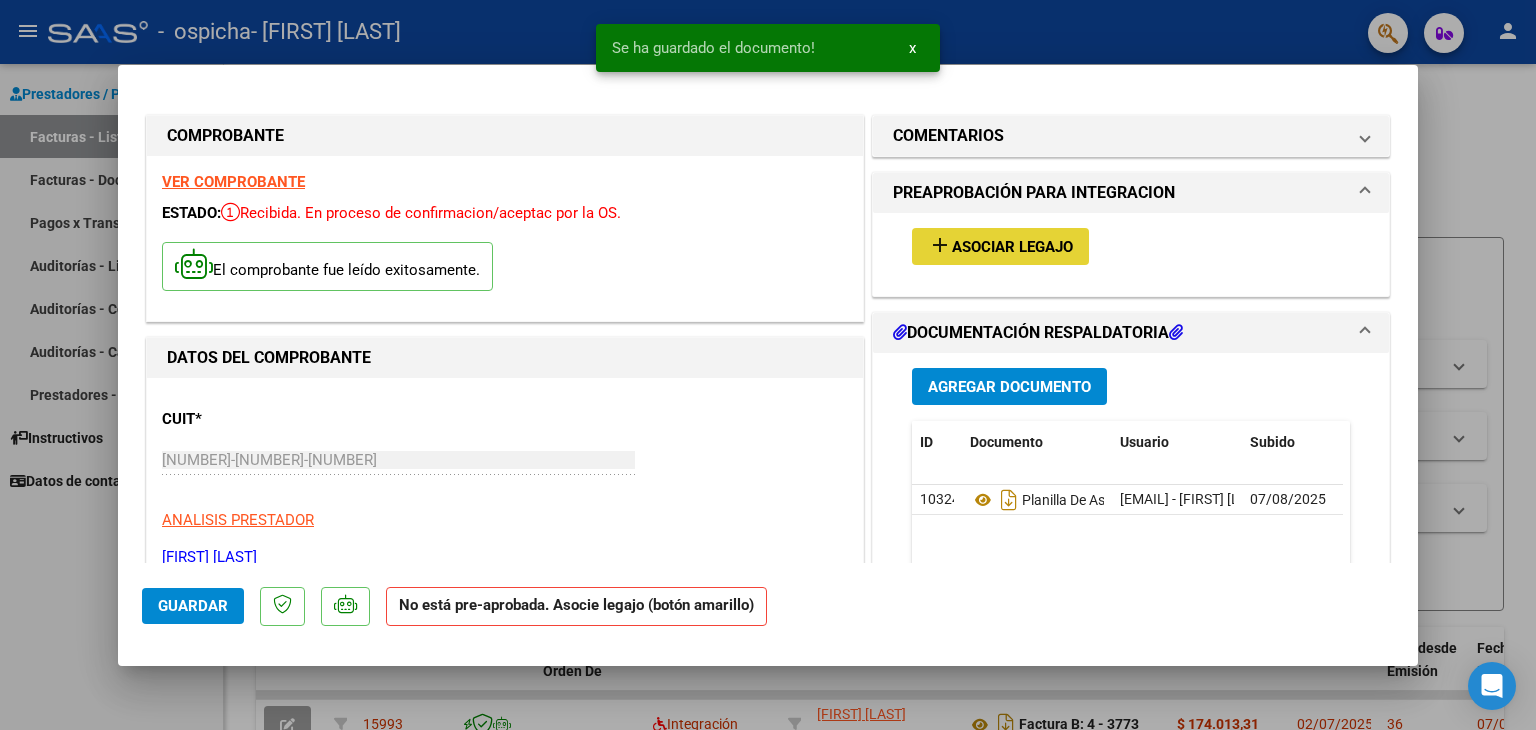 click on "Asociar Legajo" at bounding box center [1012, 247] 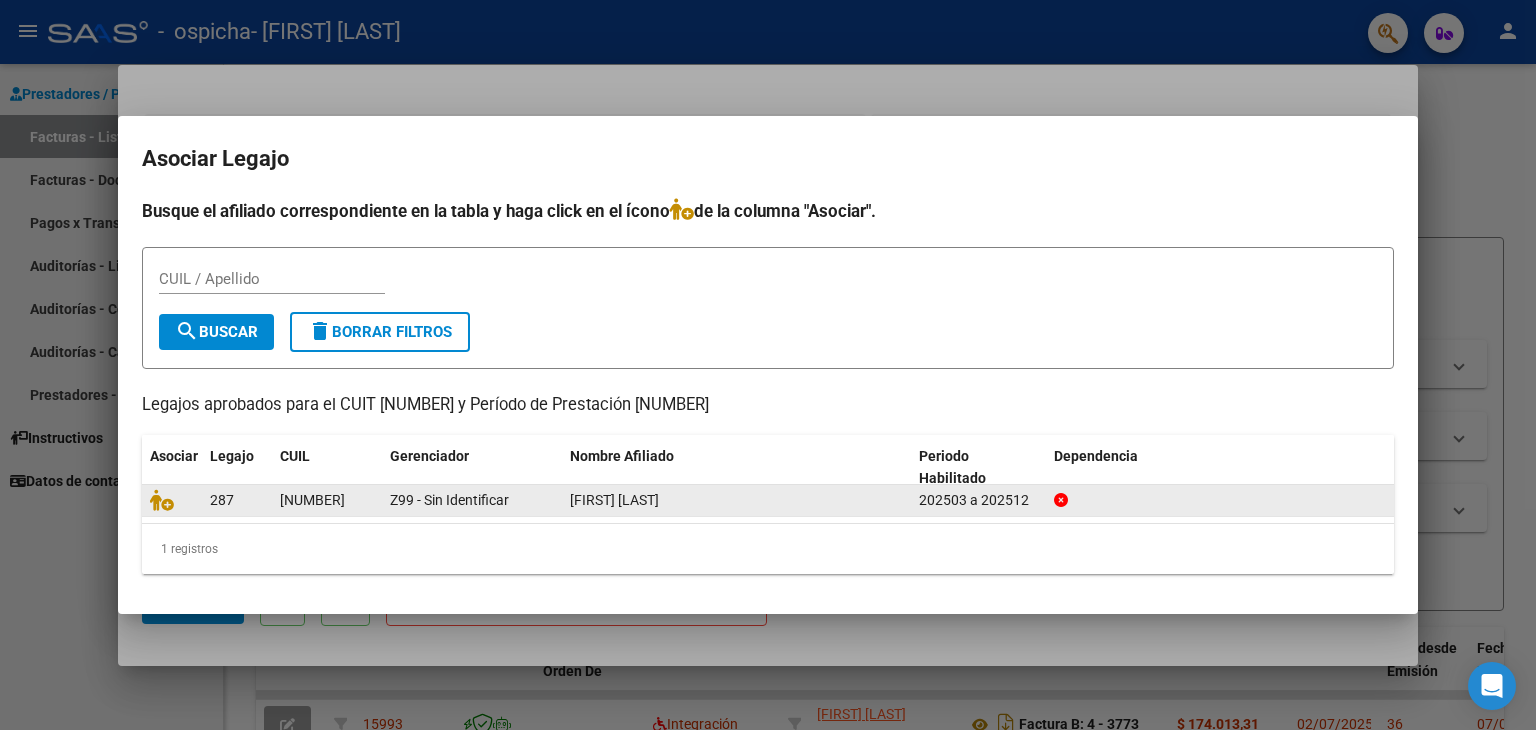 click on "[FIRST] [LAST]" 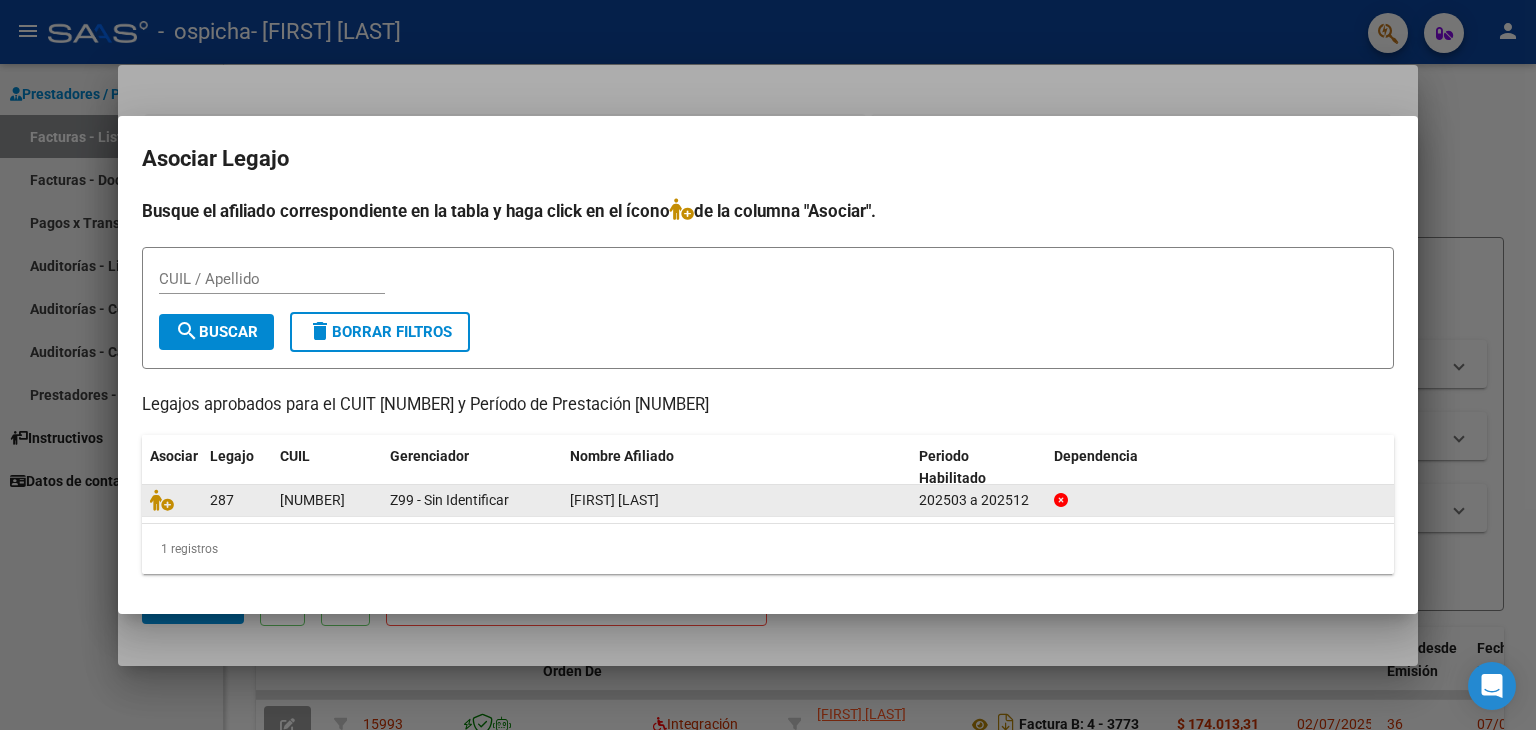 click on "Z99 - Sin Identificar" 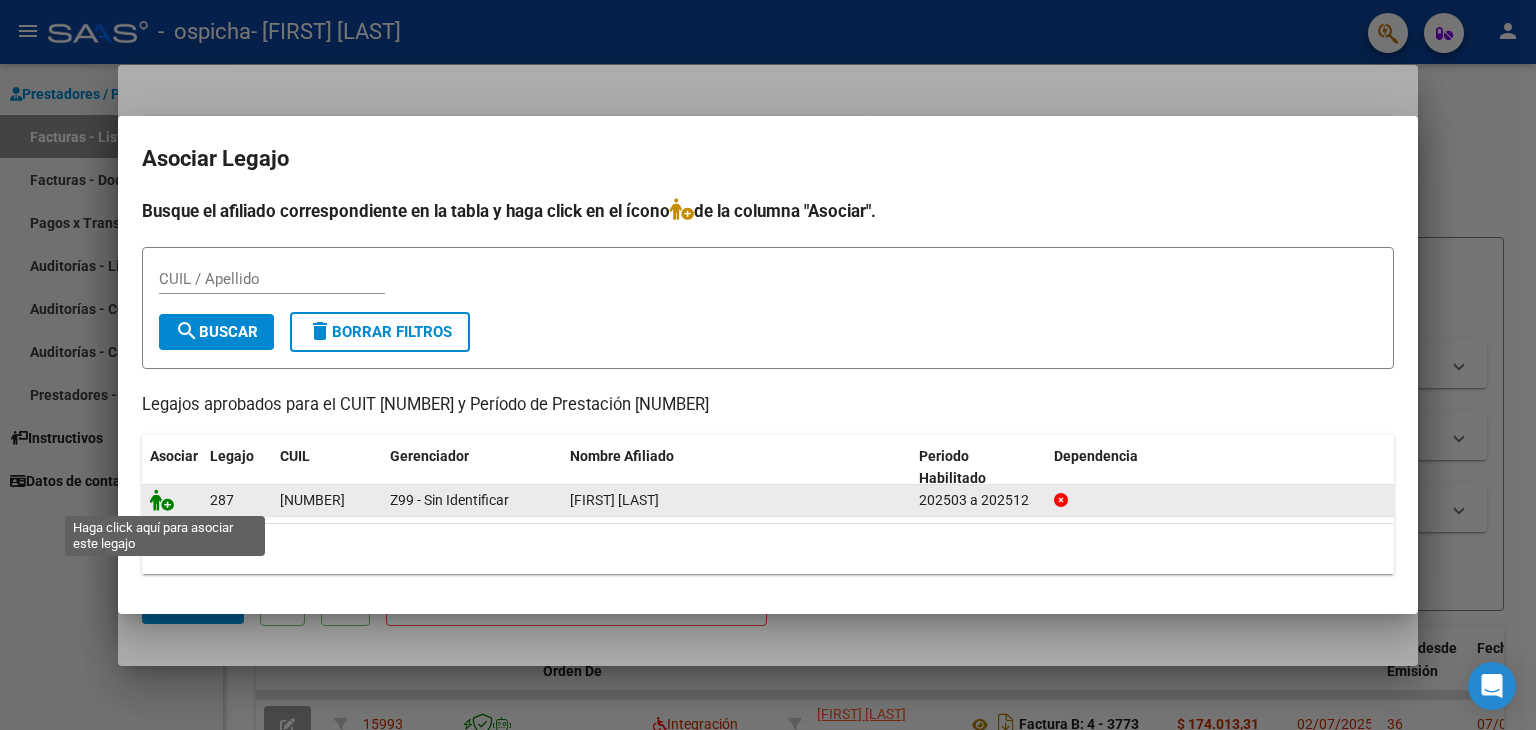 click 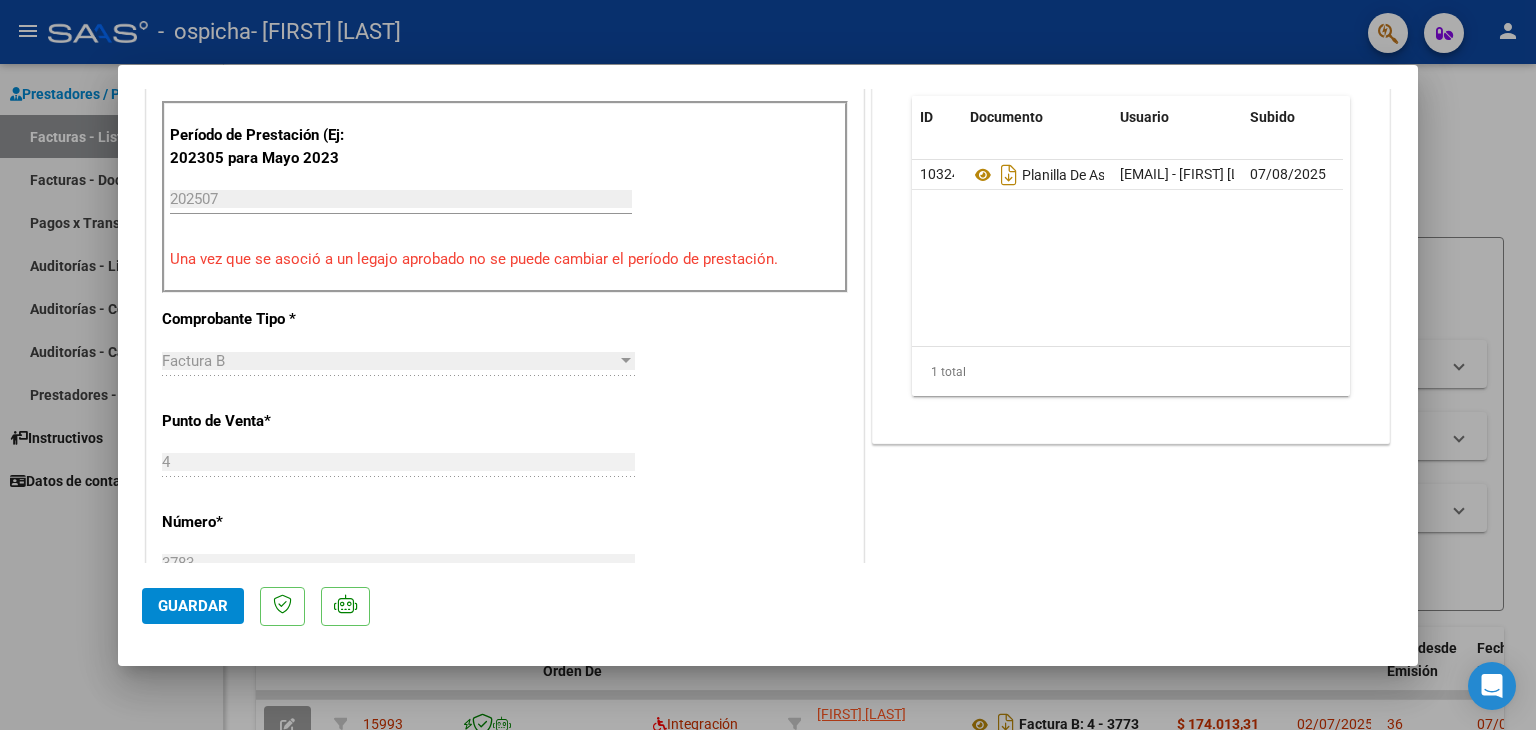 scroll, scrollTop: 724, scrollLeft: 0, axis: vertical 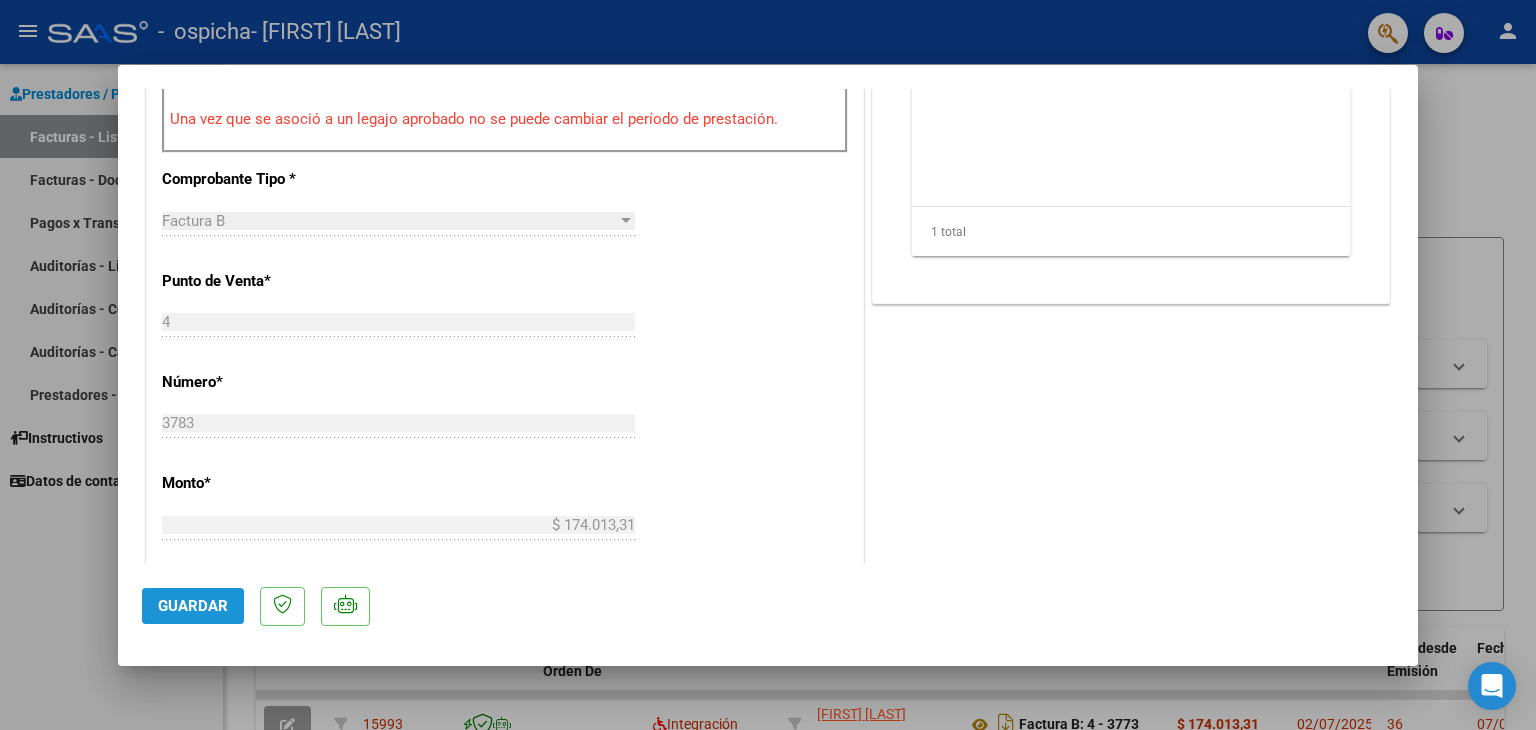 click on "Guardar" 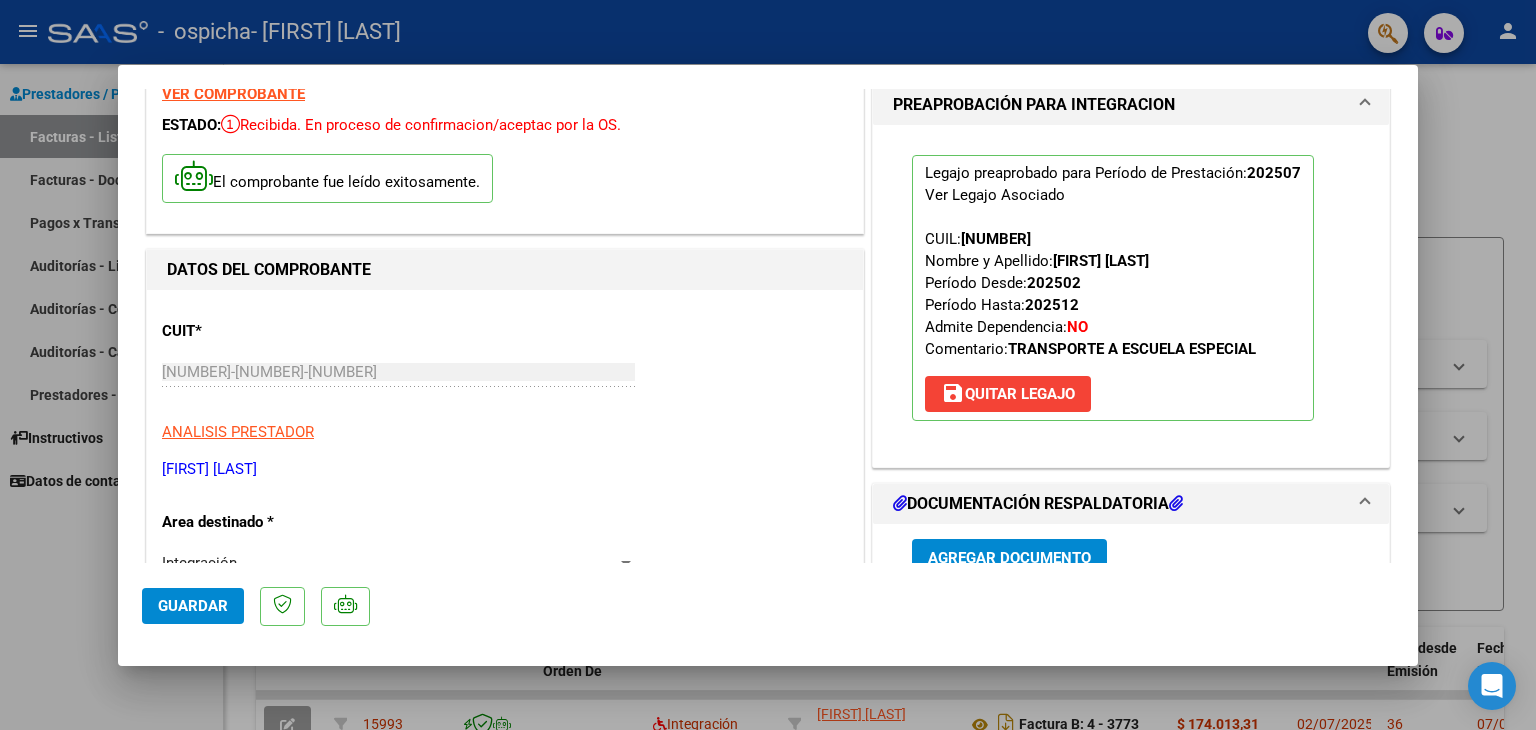 scroll, scrollTop: 0, scrollLeft: 0, axis: both 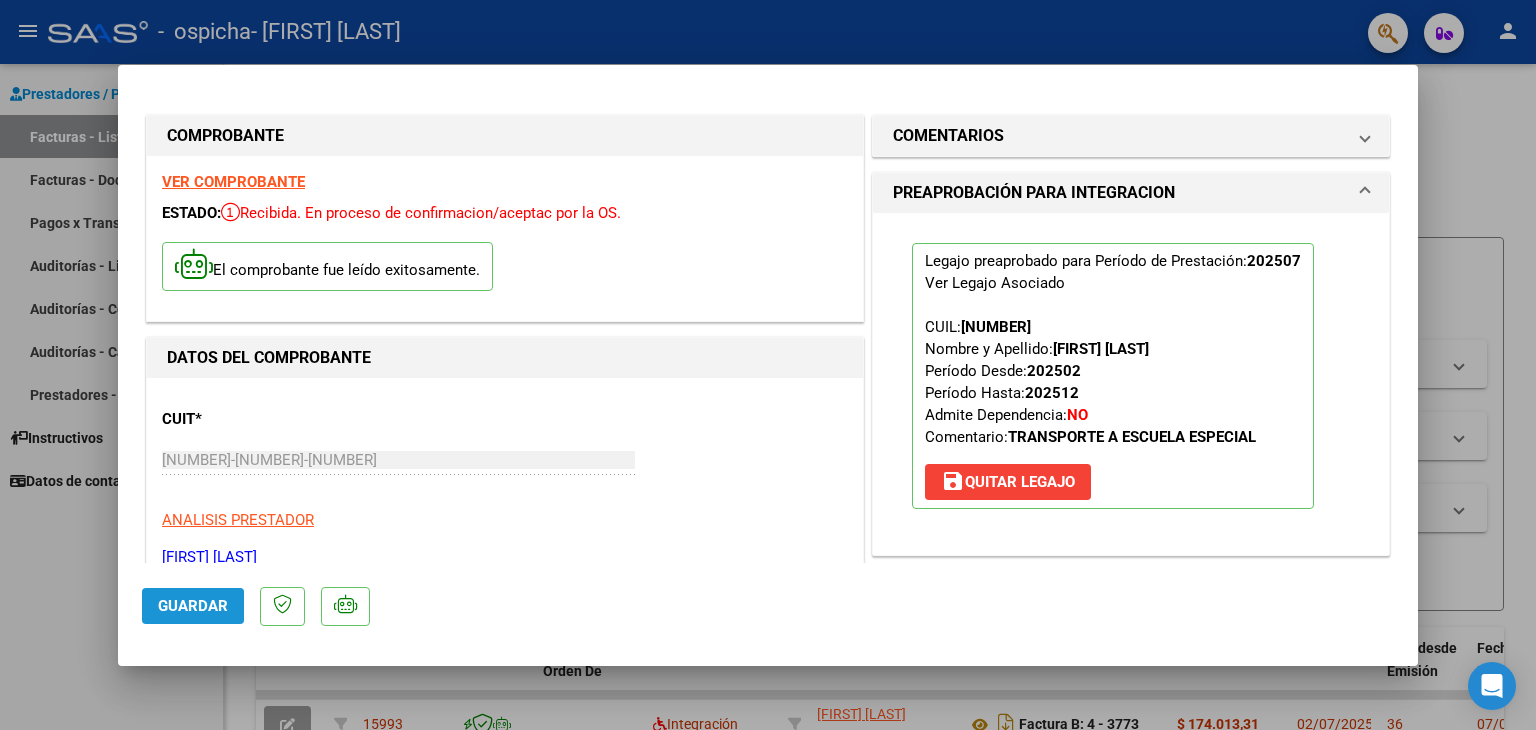 click on "Guardar" 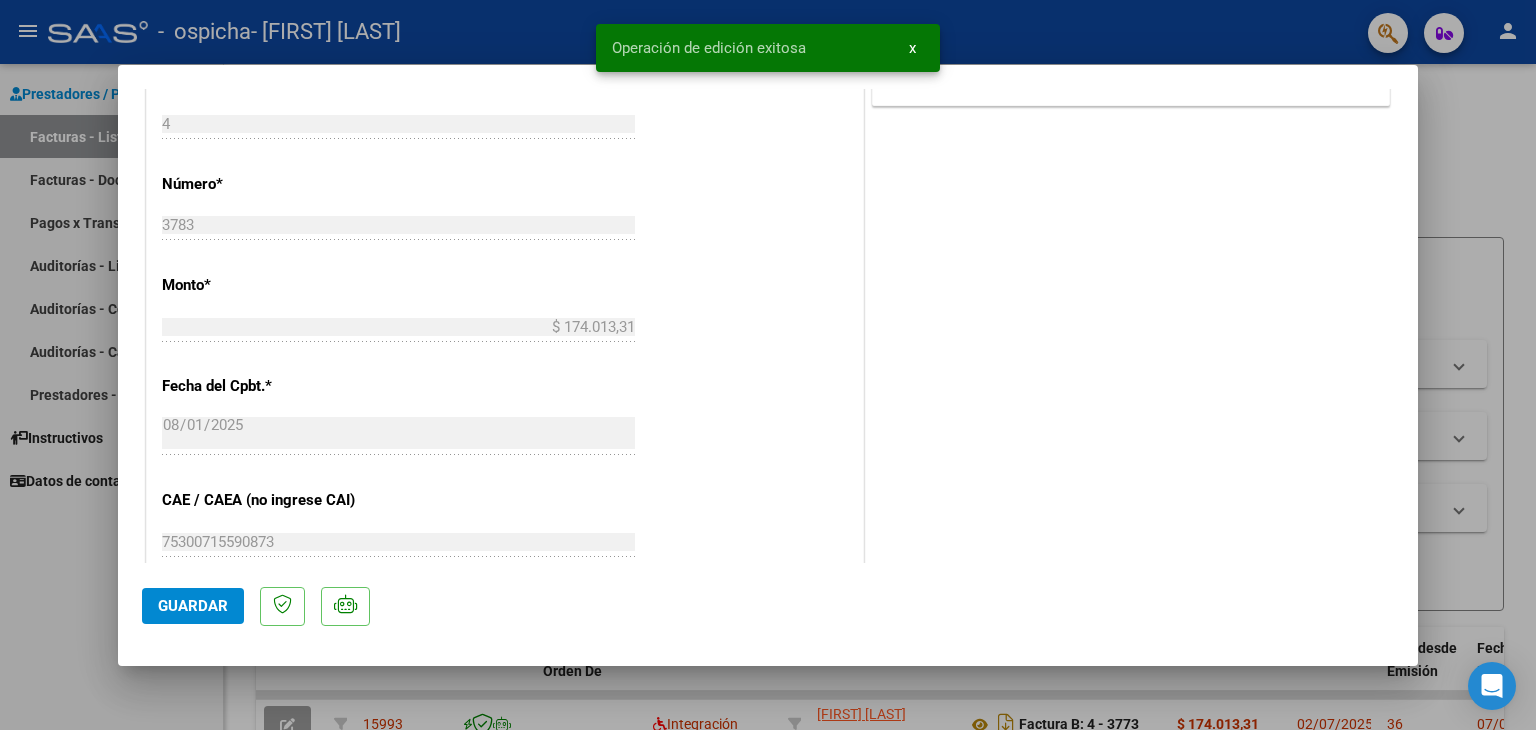 scroll, scrollTop: 1313, scrollLeft: 0, axis: vertical 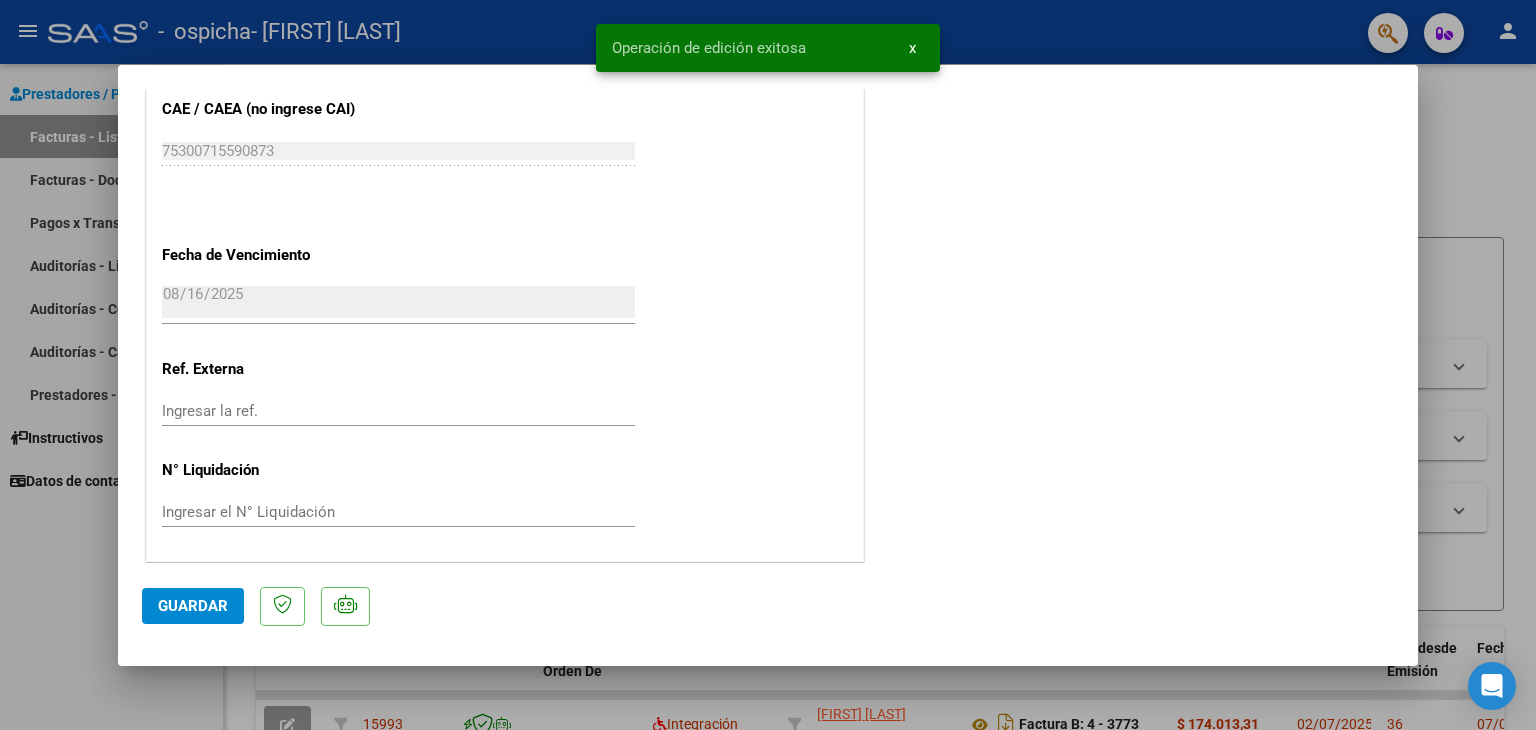 click at bounding box center (768, 365) 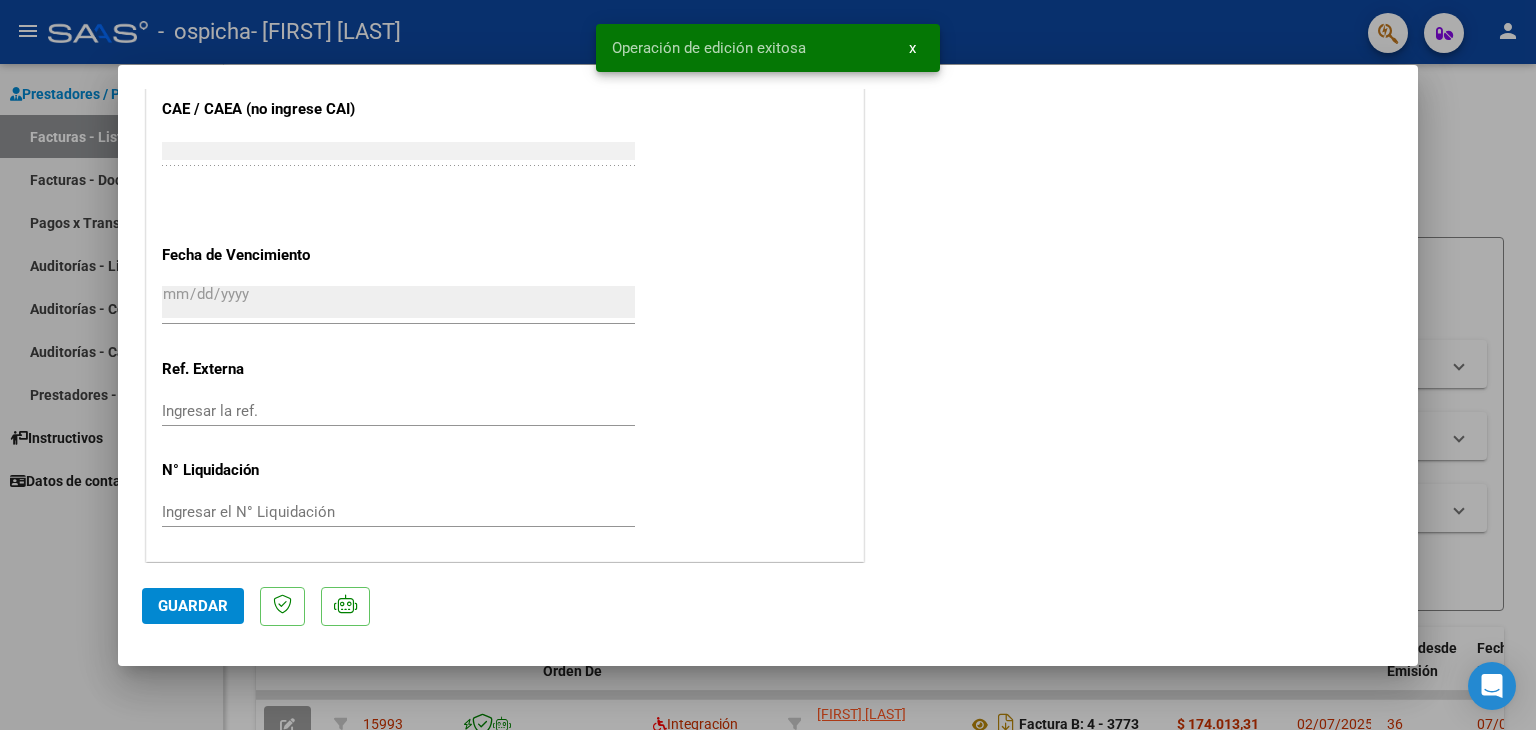 scroll, scrollTop: 0, scrollLeft: 0, axis: both 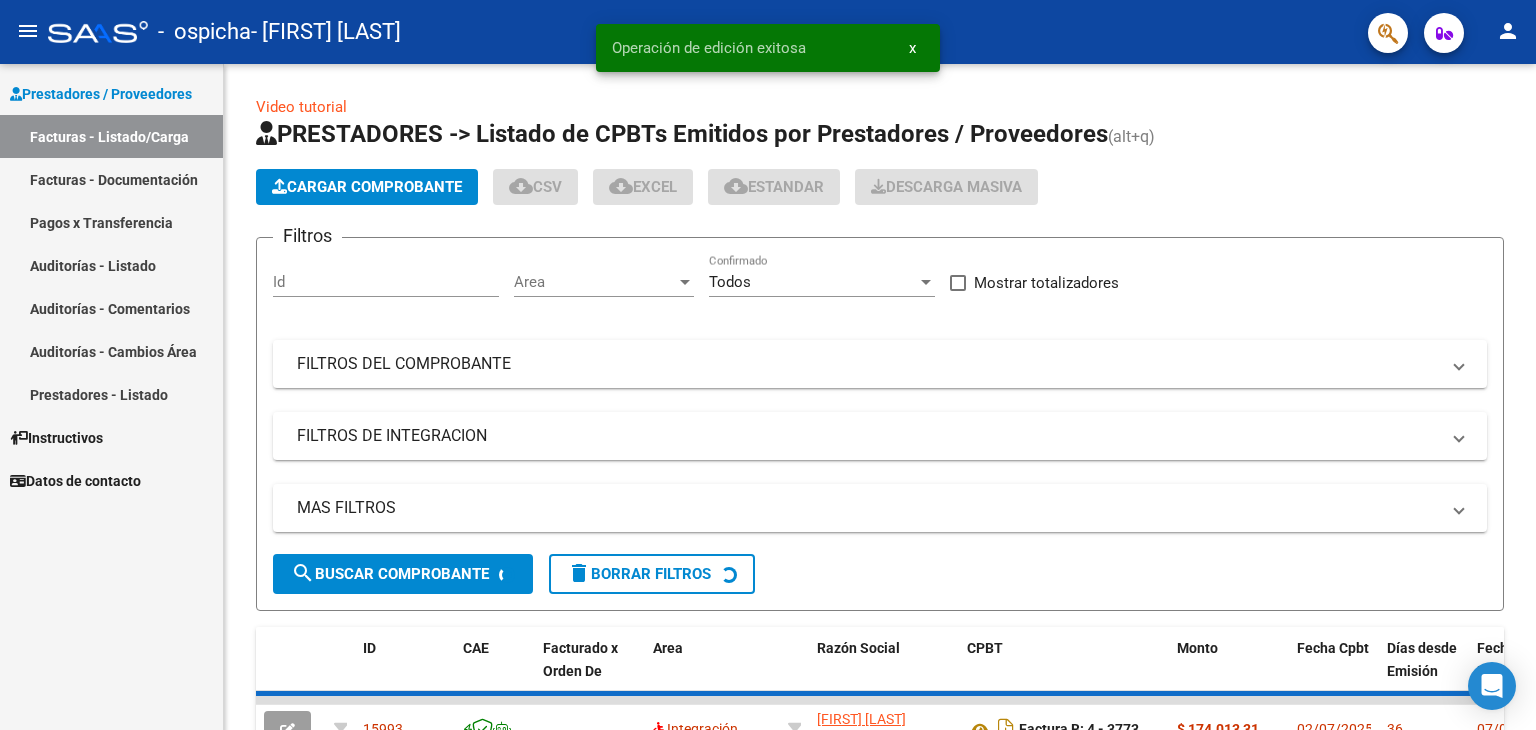 click on "Prestadores / Proveedores Facturas - Listado/Carga Facturas - Documentación Pagos x Transferencia Auditorías - Listado Auditorías - Comentarios Auditorías - Cambios Área Prestadores - Listado    Instructivos    Datos de contacto" at bounding box center [111, 397] 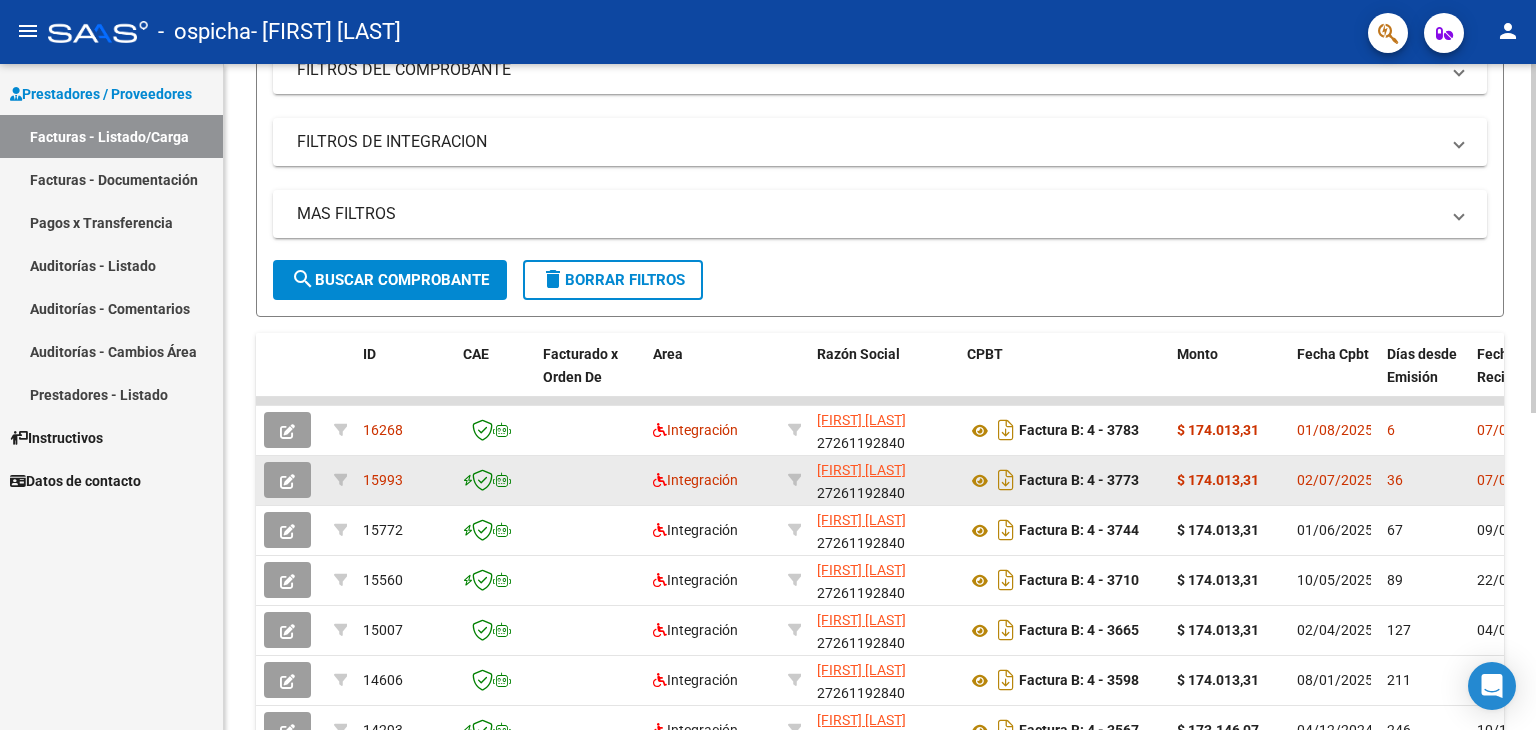 scroll, scrollTop: 286, scrollLeft: 0, axis: vertical 